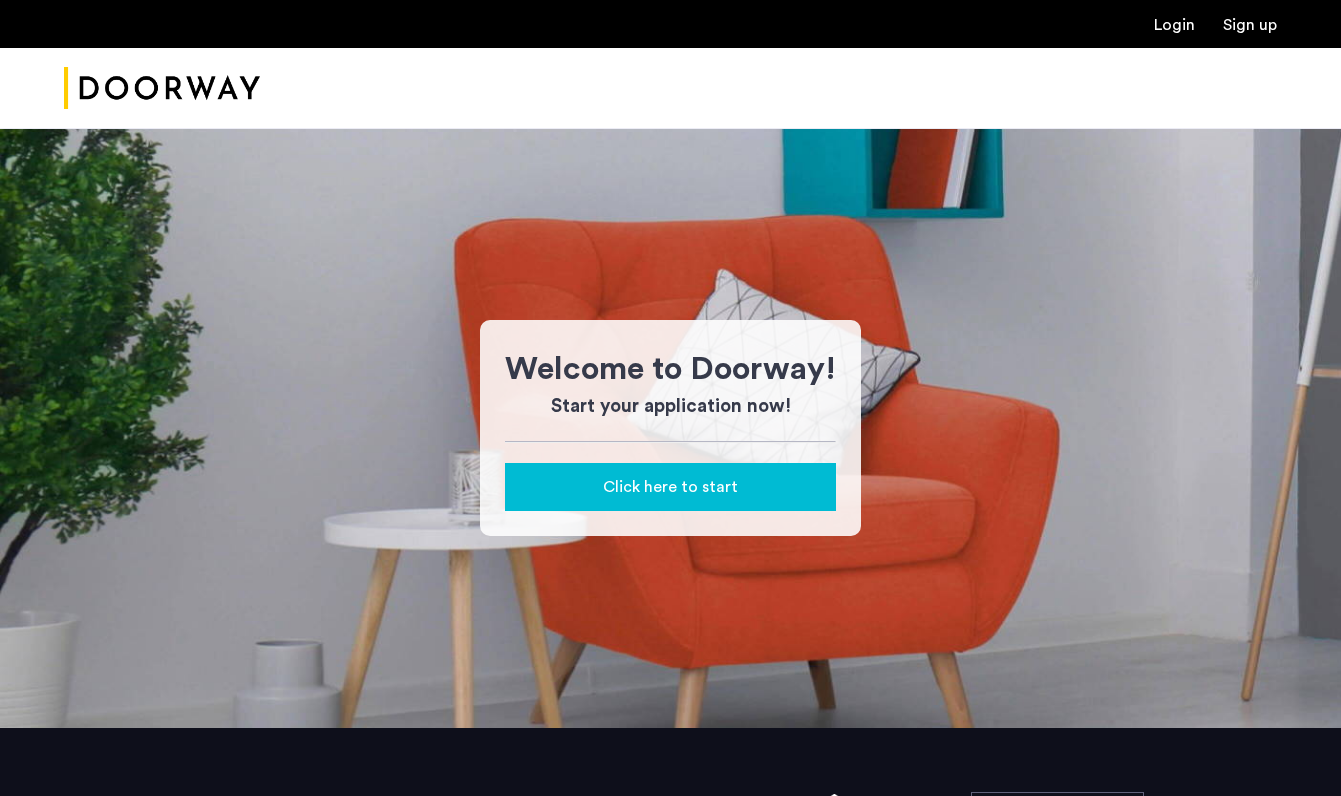 scroll, scrollTop: 0, scrollLeft: 0, axis: both 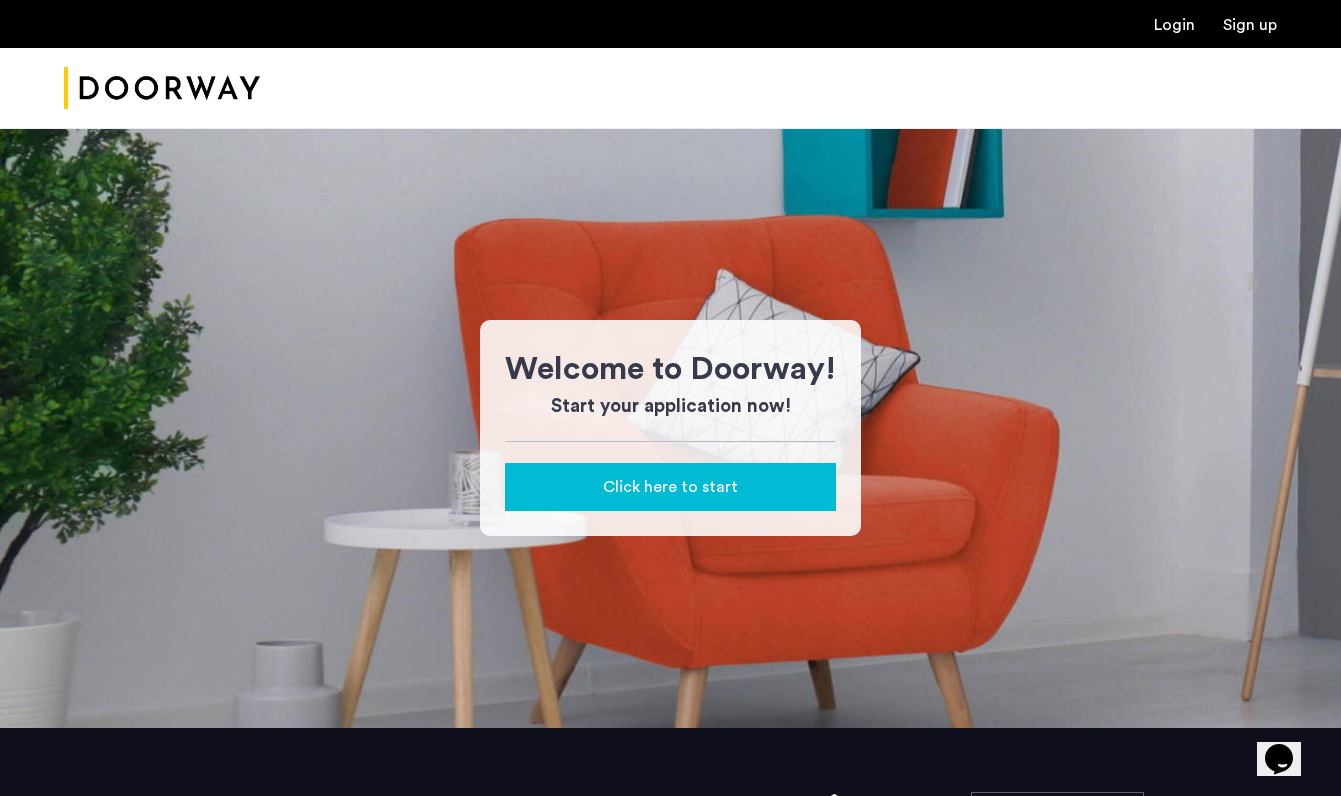 click on "Login" at bounding box center [1174, 25] 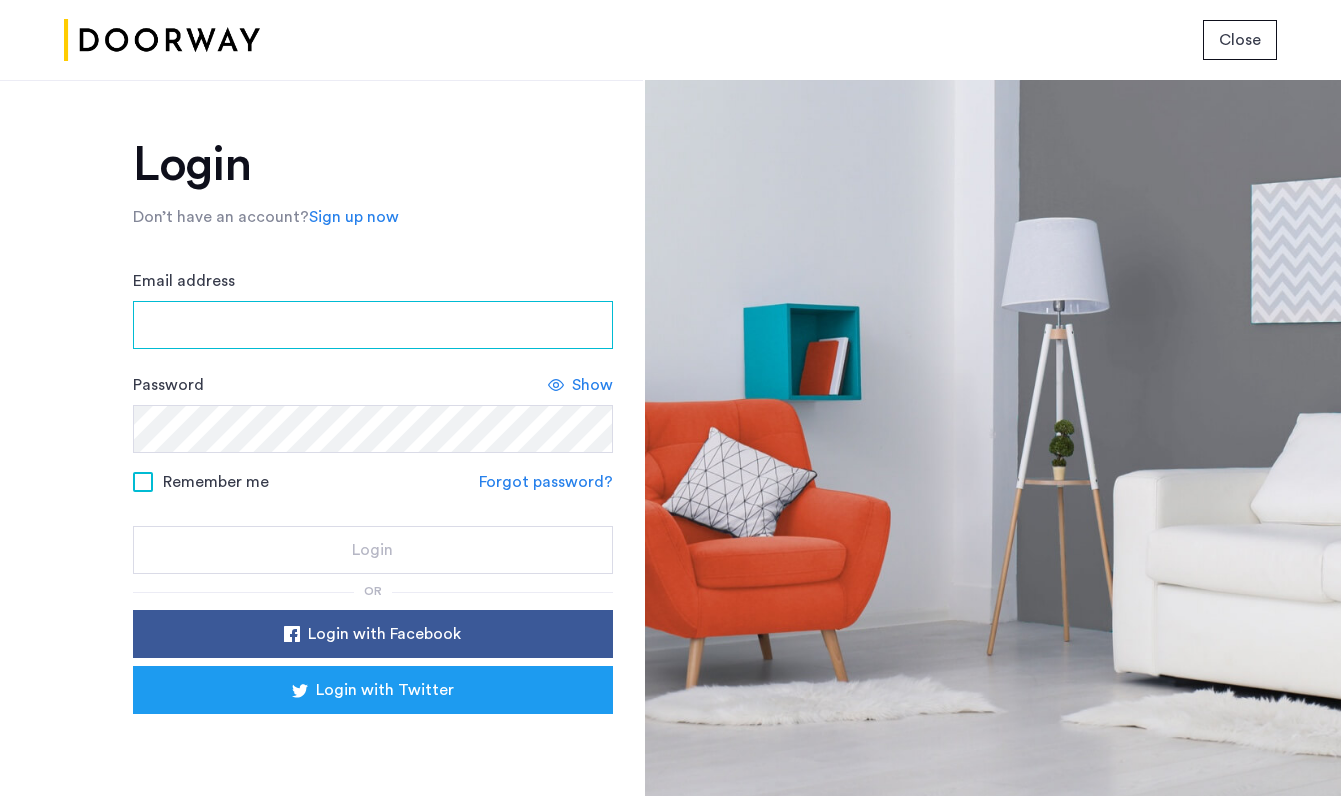 type on "**********" 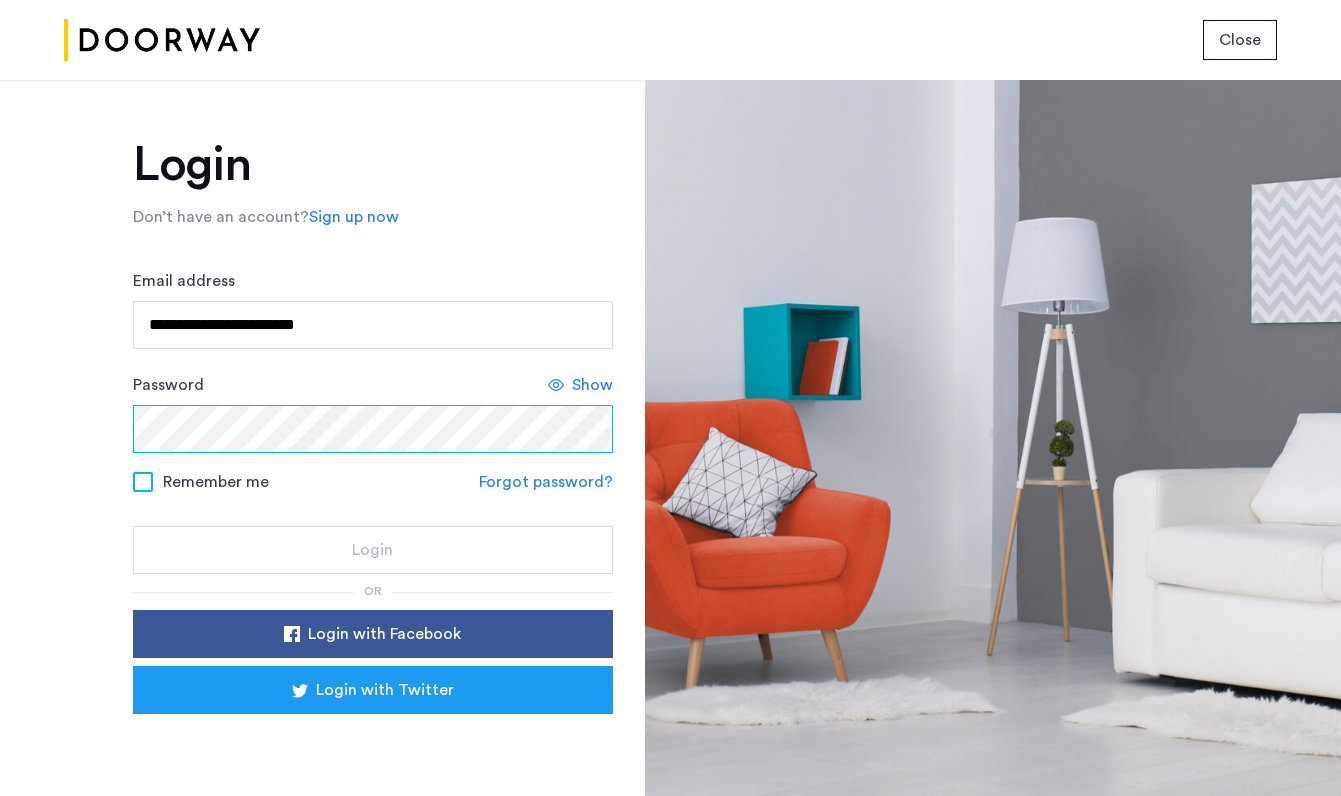 click on "Login" 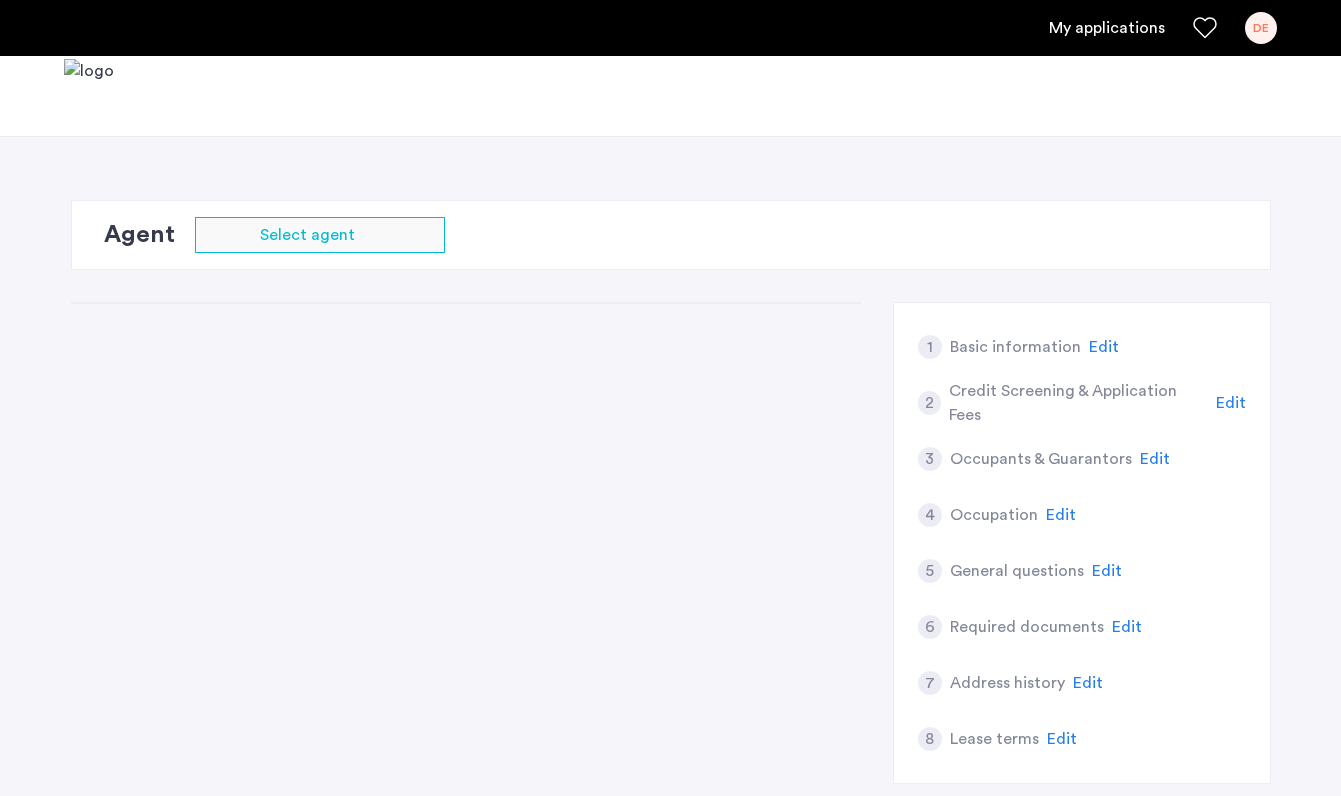 scroll, scrollTop: 0, scrollLeft: 0, axis: both 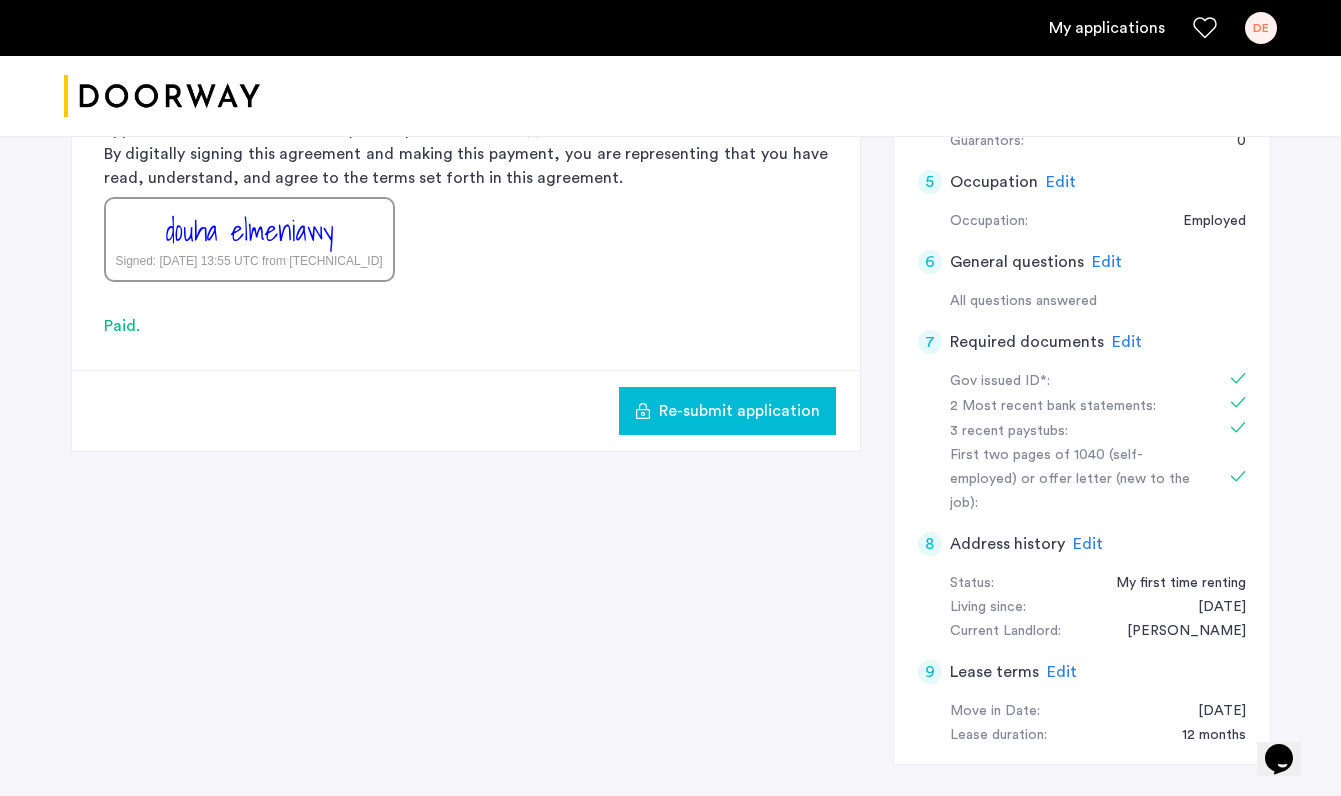 click on "Edit" 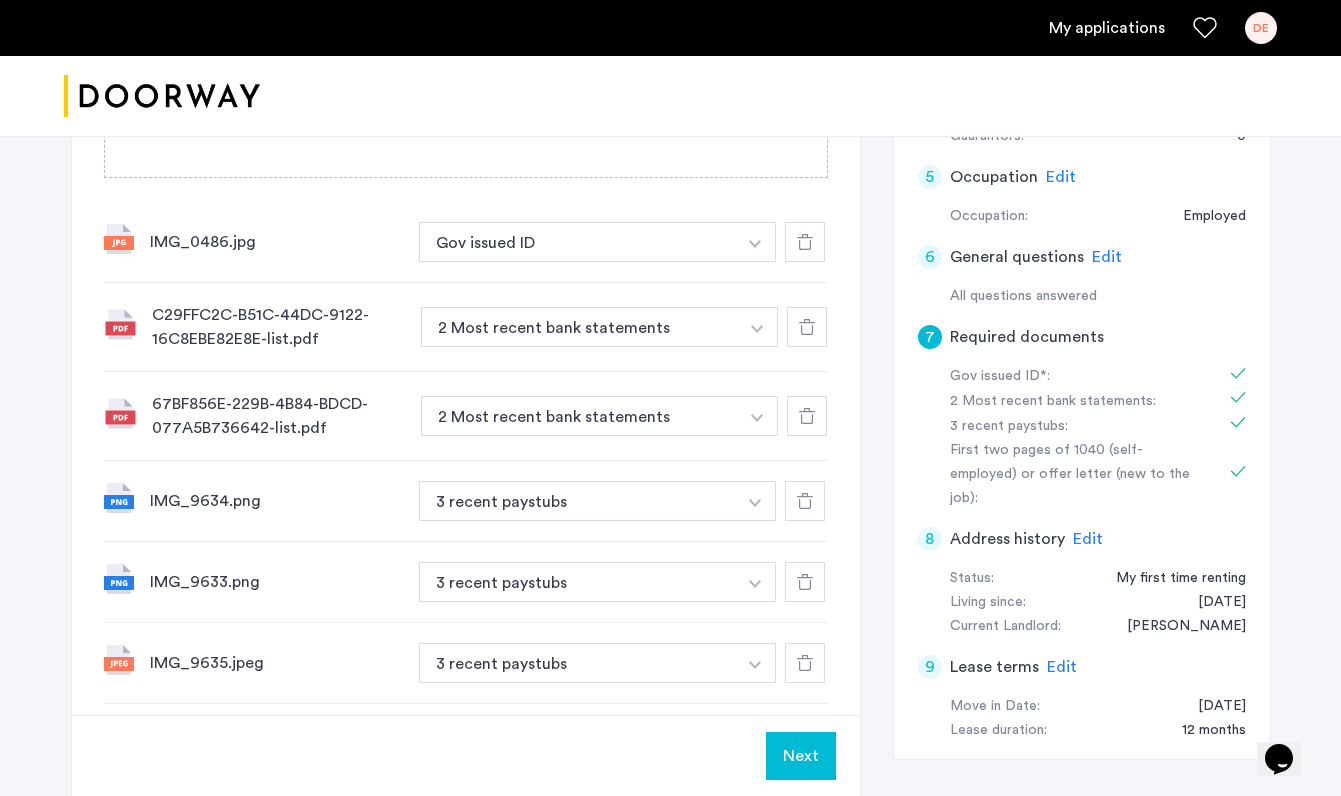 scroll, scrollTop: 562, scrollLeft: 0, axis: vertical 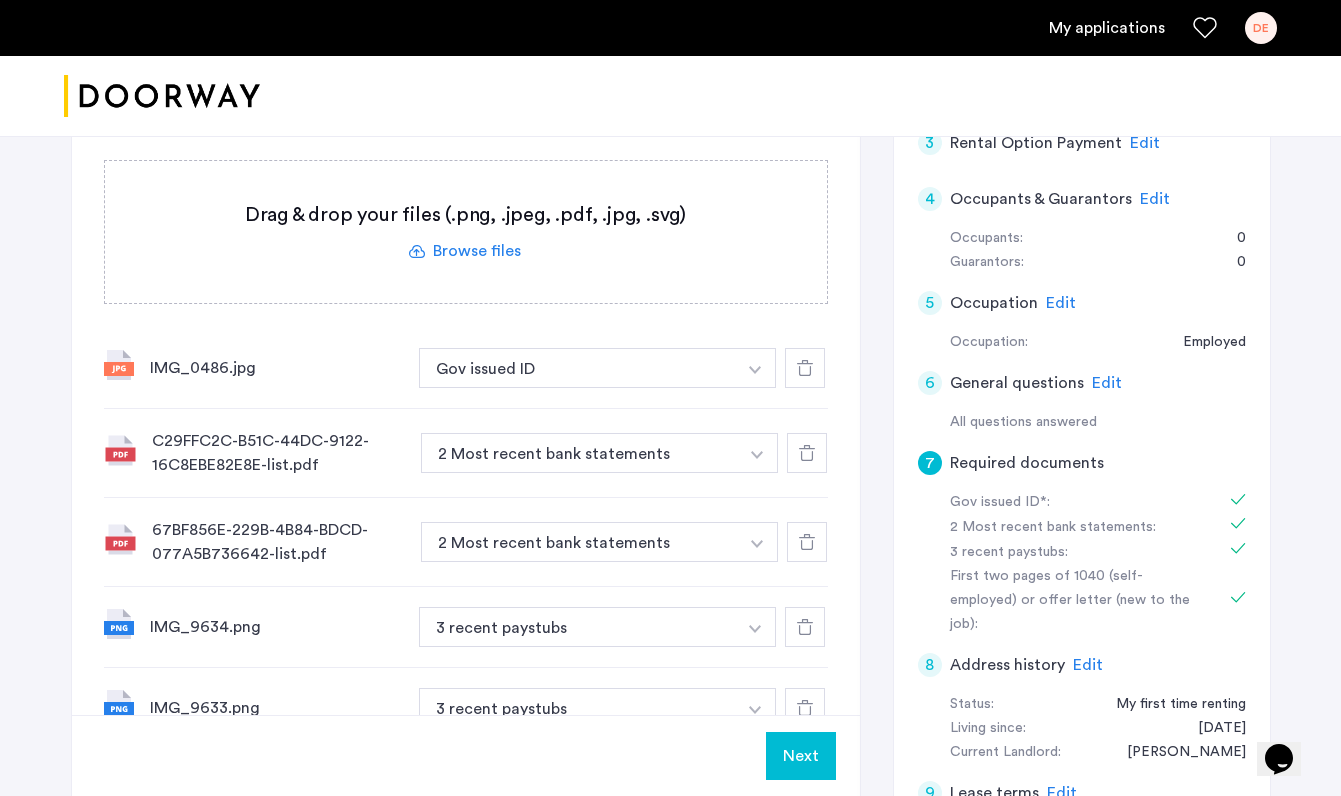 click 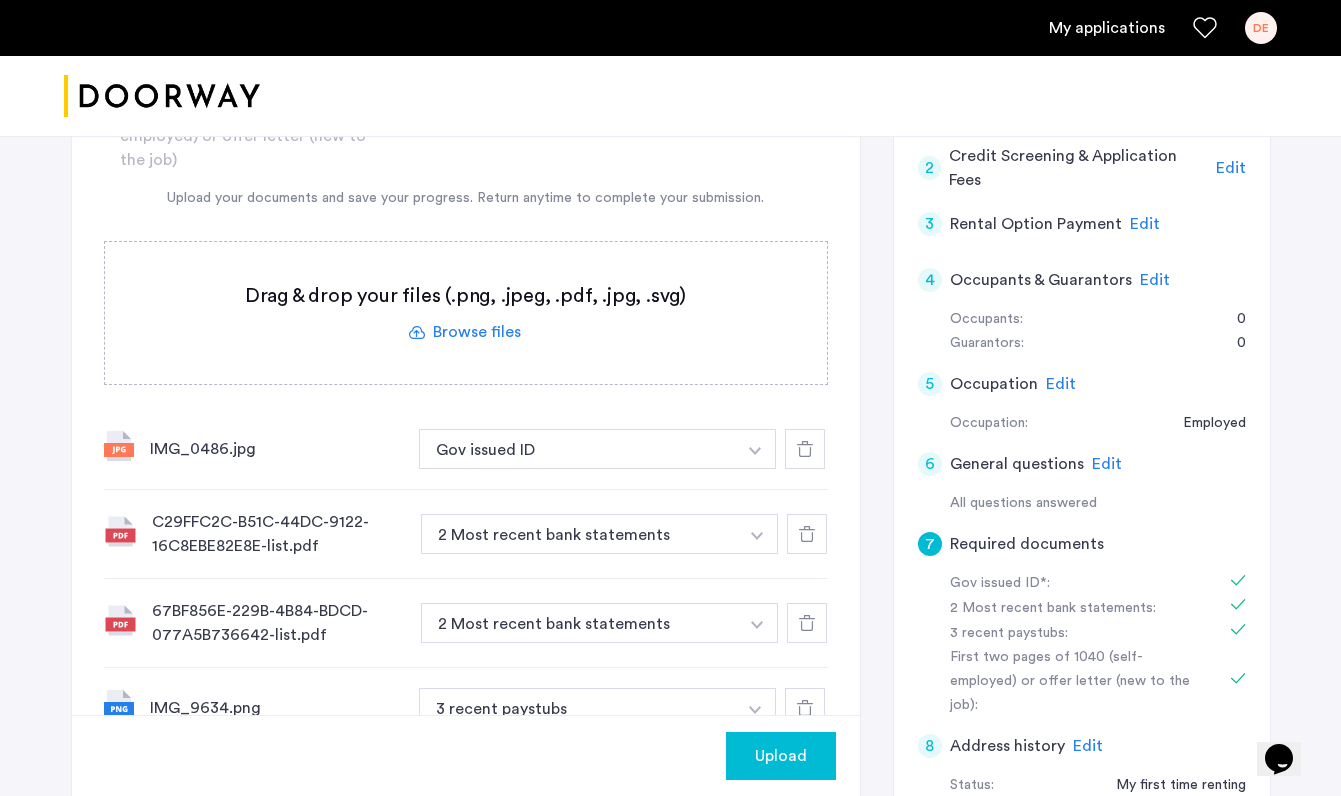scroll, scrollTop: 477, scrollLeft: 0, axis: vertical 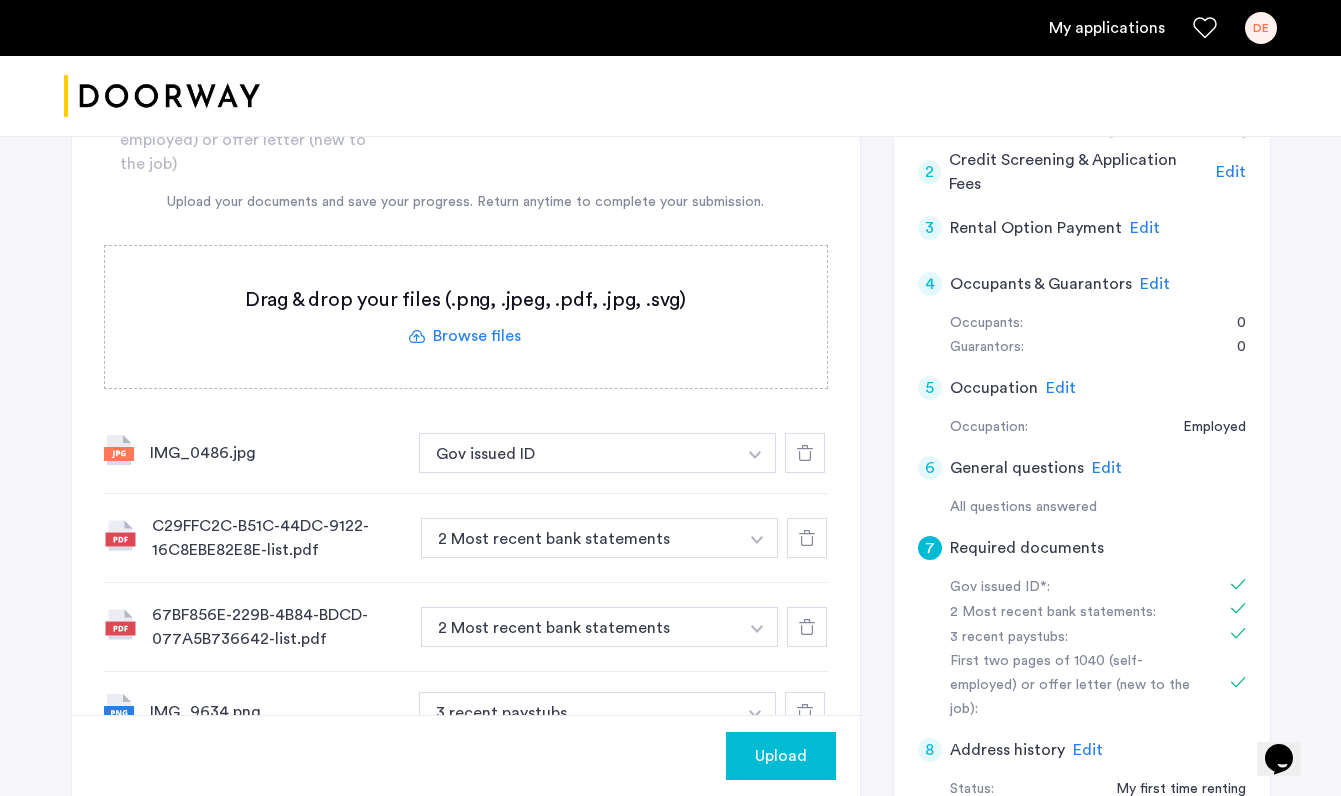 click 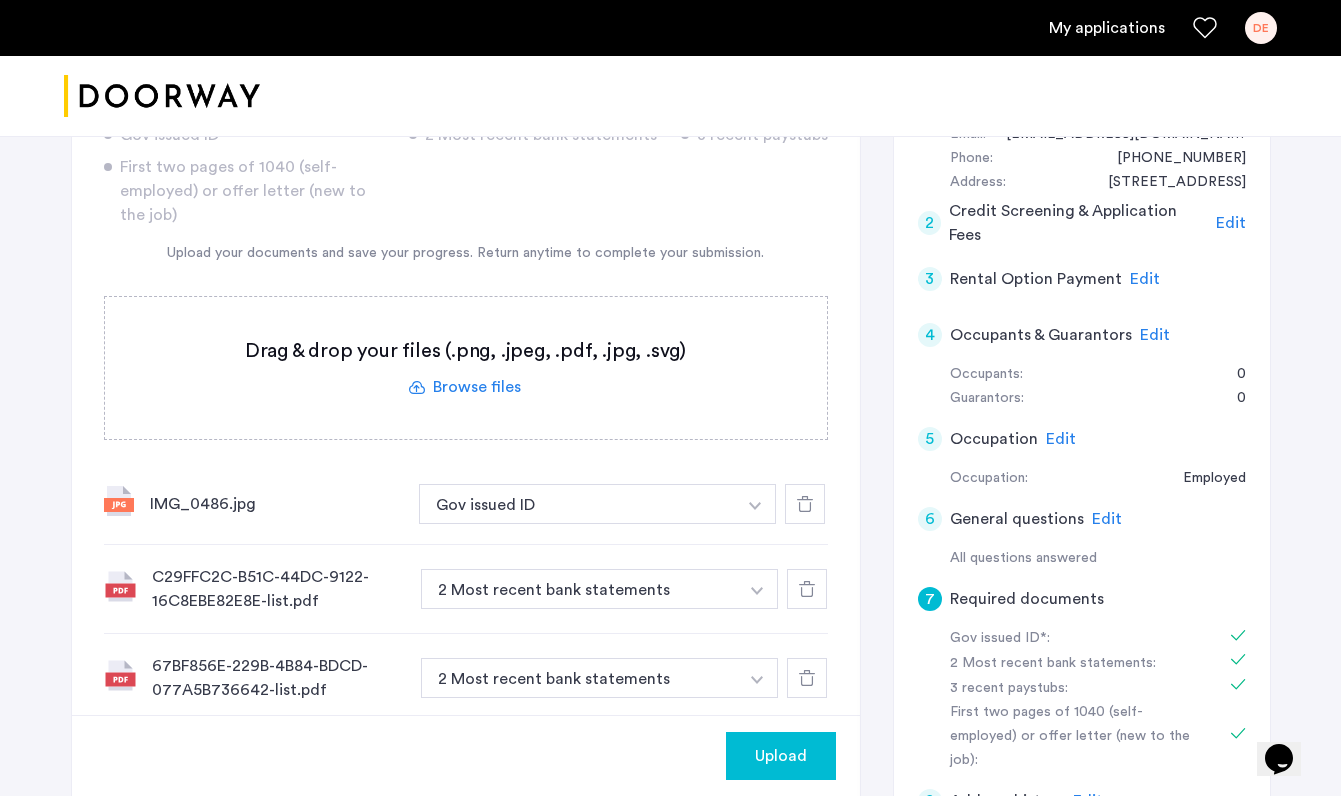 click 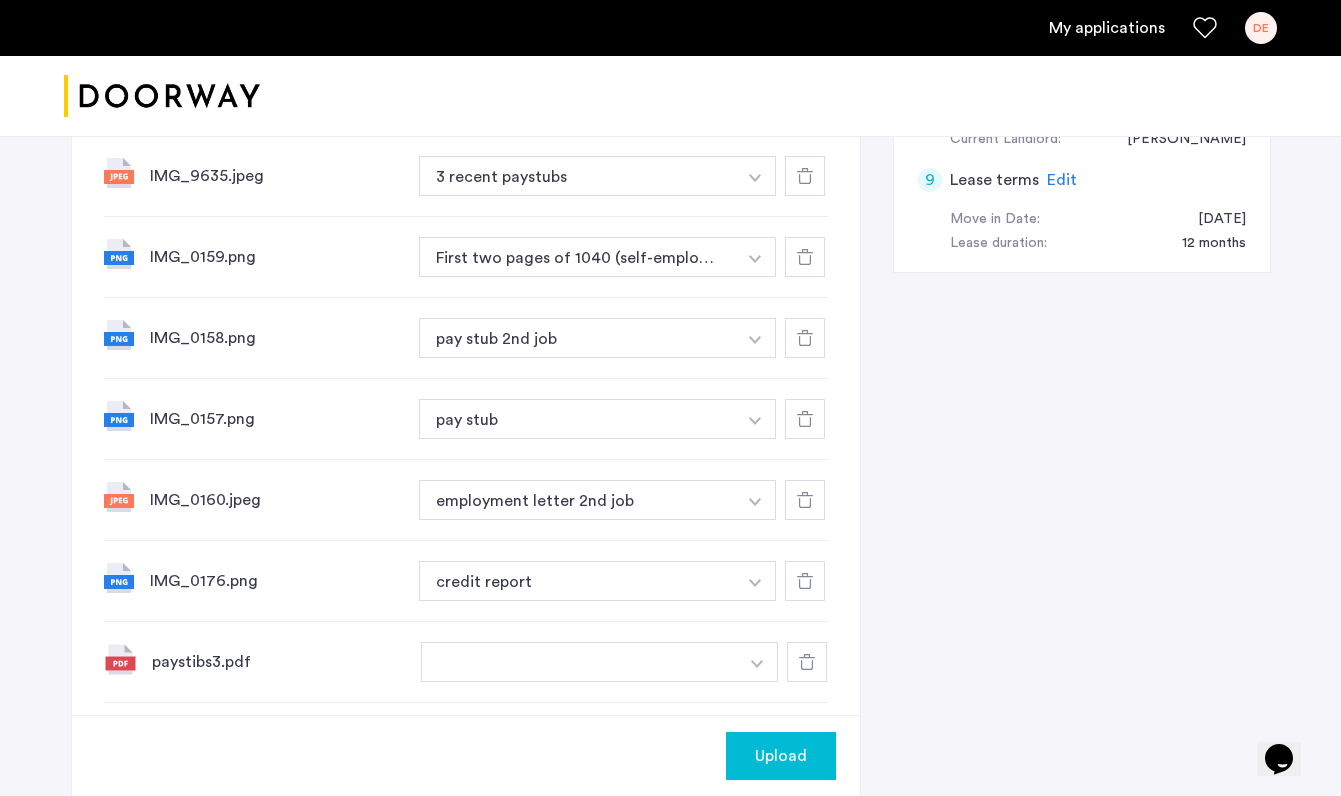 scroll, scrollTop: 1160, scrollLeft: 0, axis: vertical 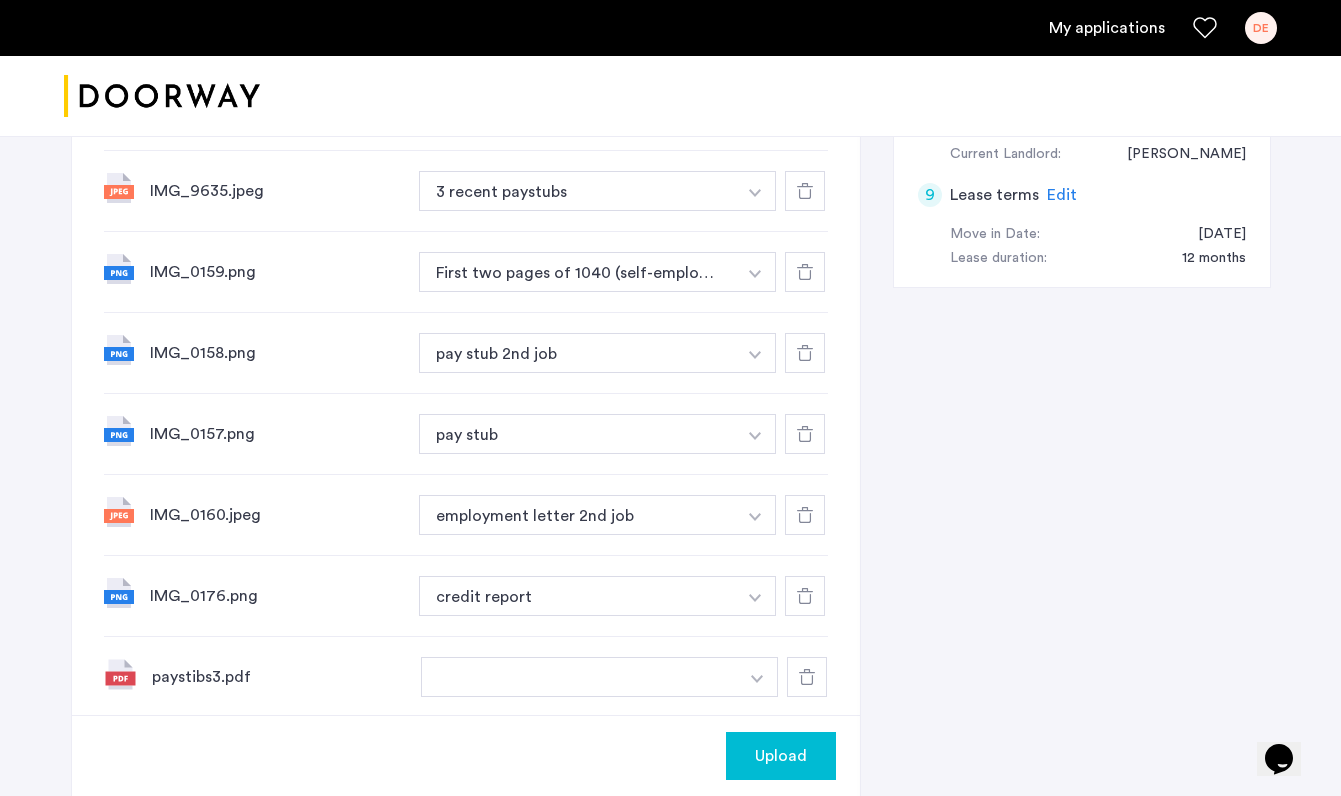 click 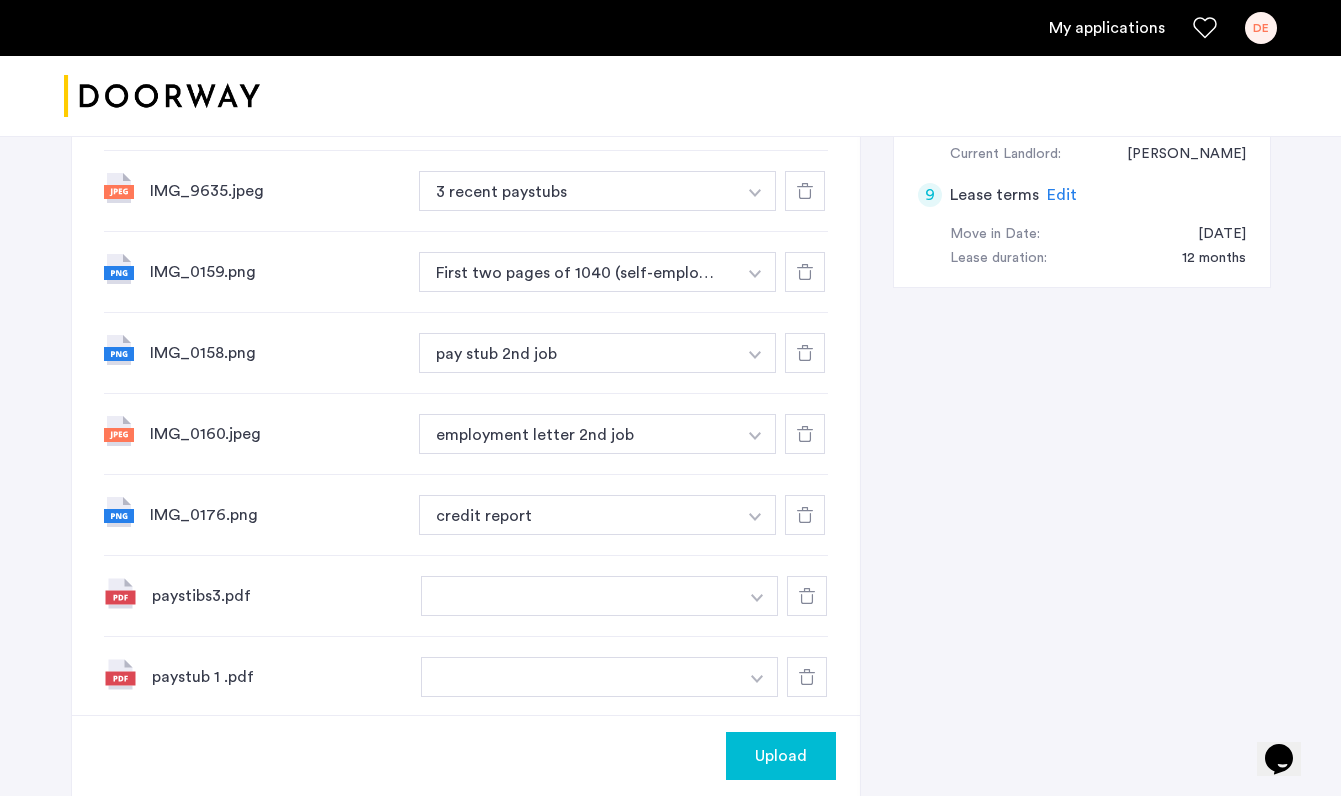 click 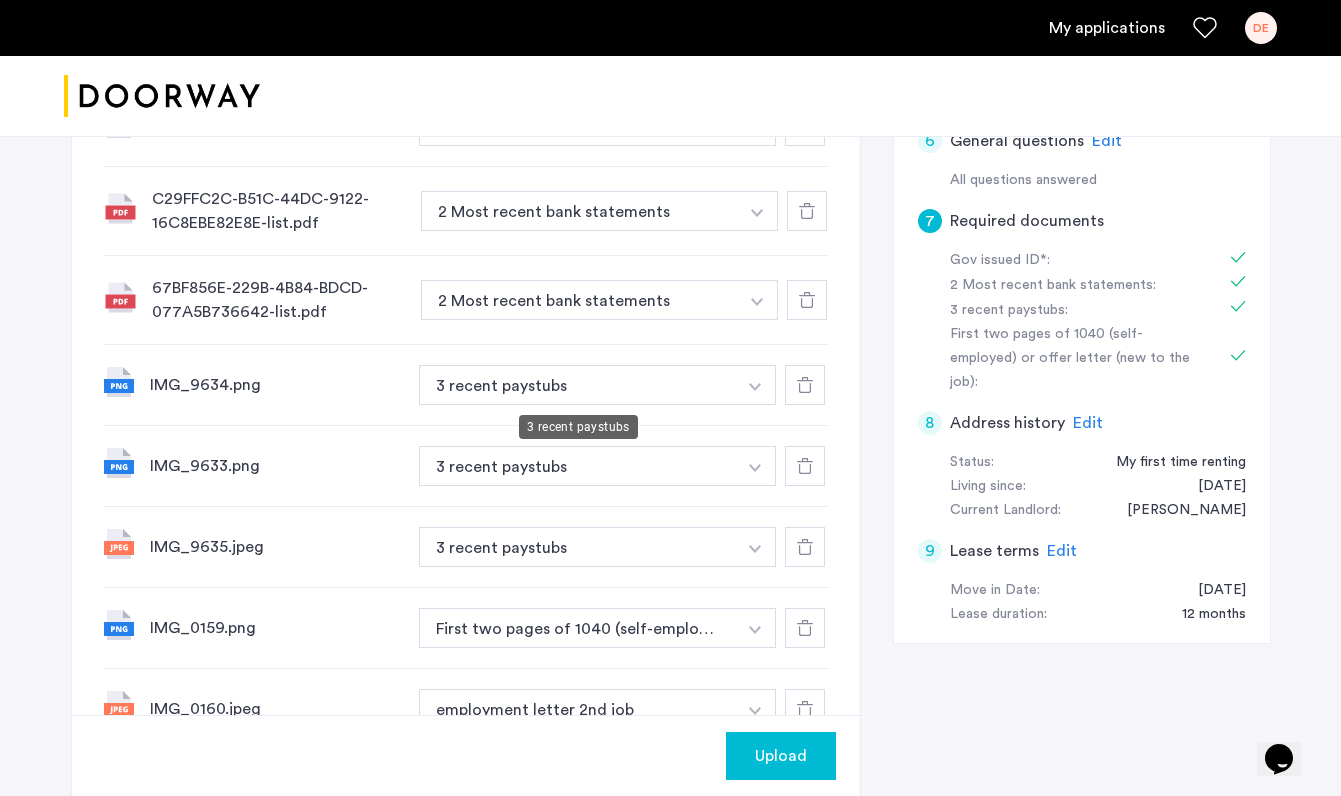scroll, scrollTop: 803, scrollLeft: 0, axis: vertical 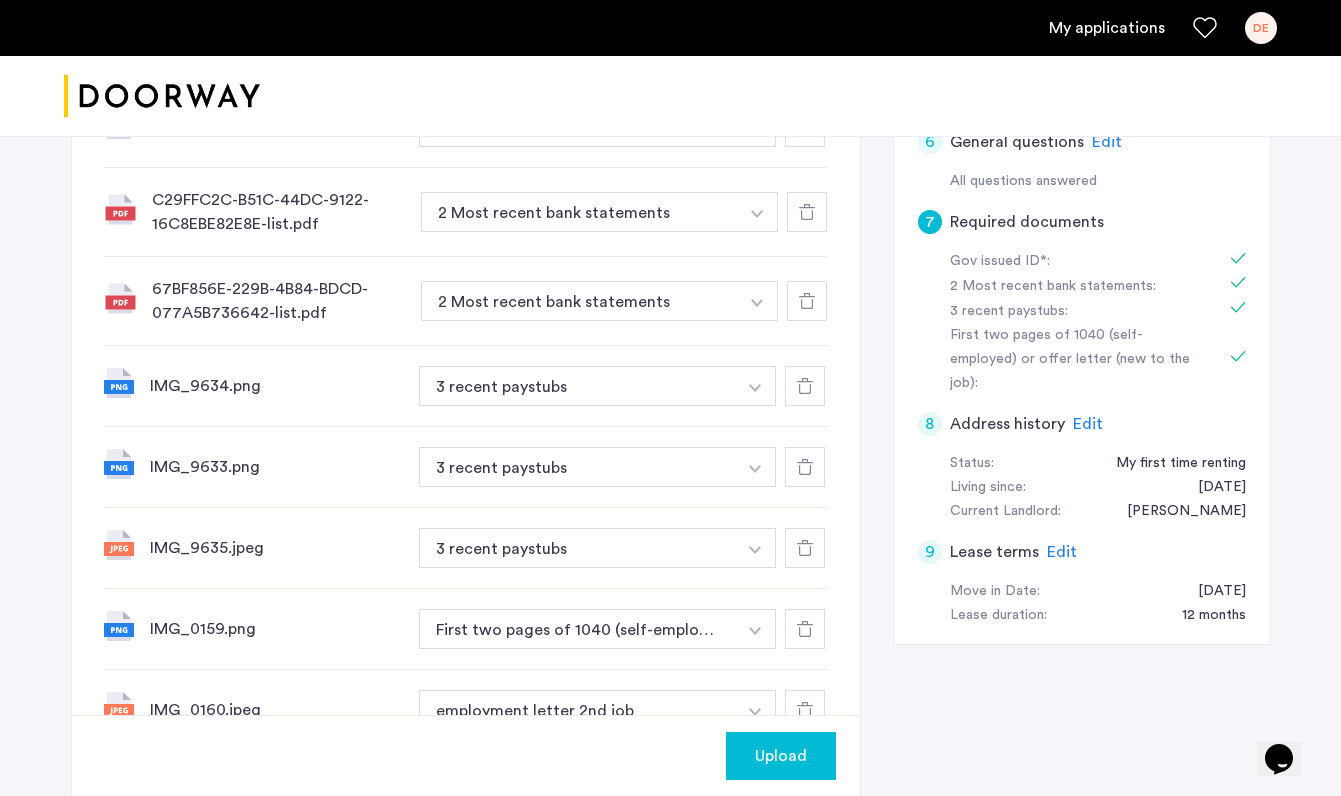 click 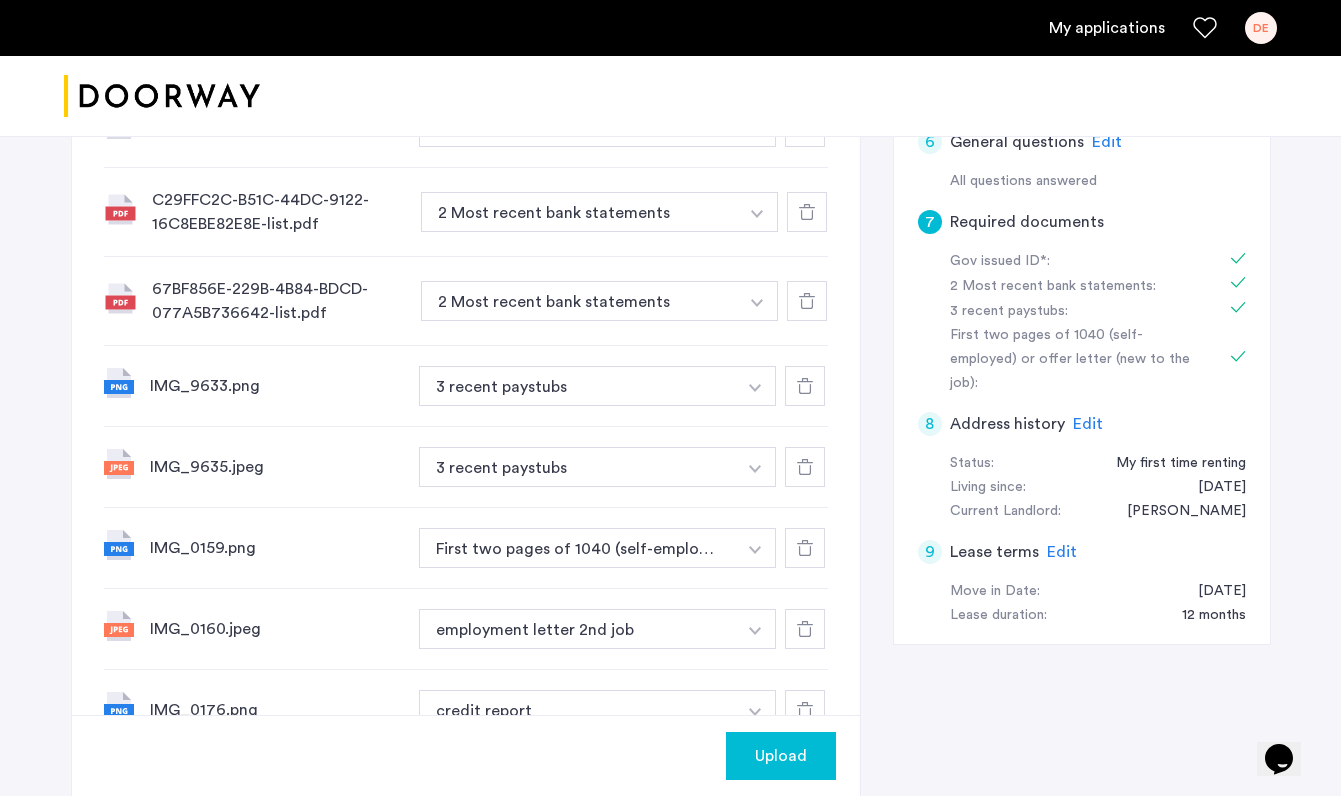 click 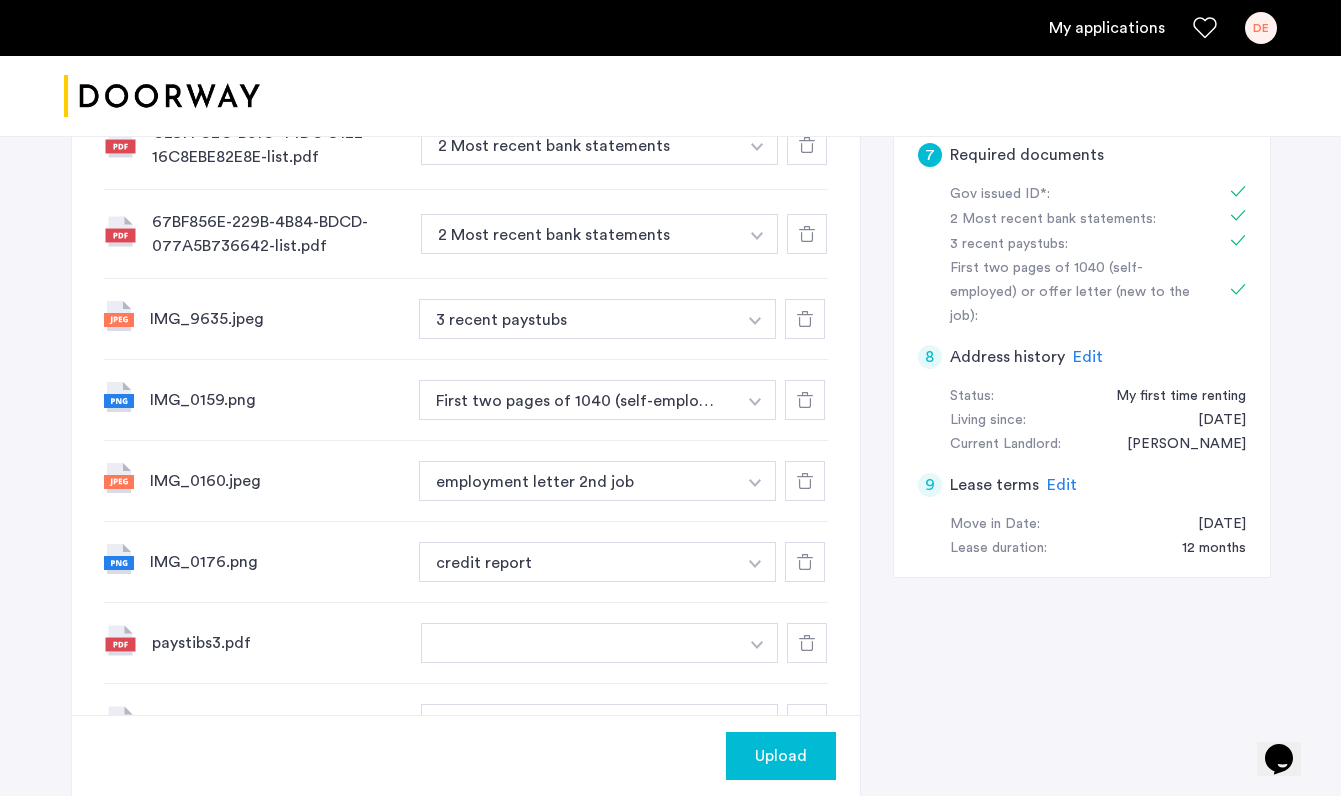scroll, scrollTop: 891, scrollLeft: 0, axis: vertical 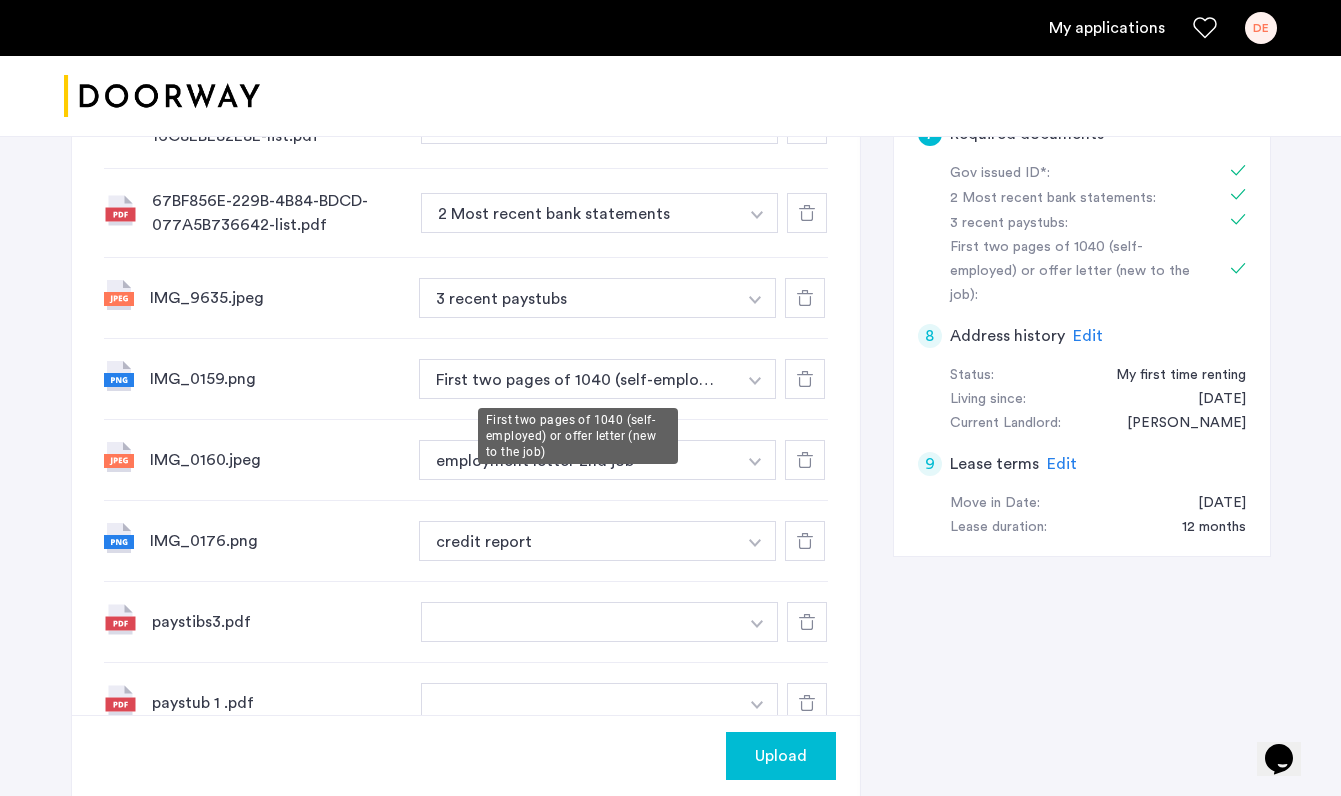 click on "First two pages of 1040 (self-employed) or offer letter (new to the job)" at bounding box center (578, 379) 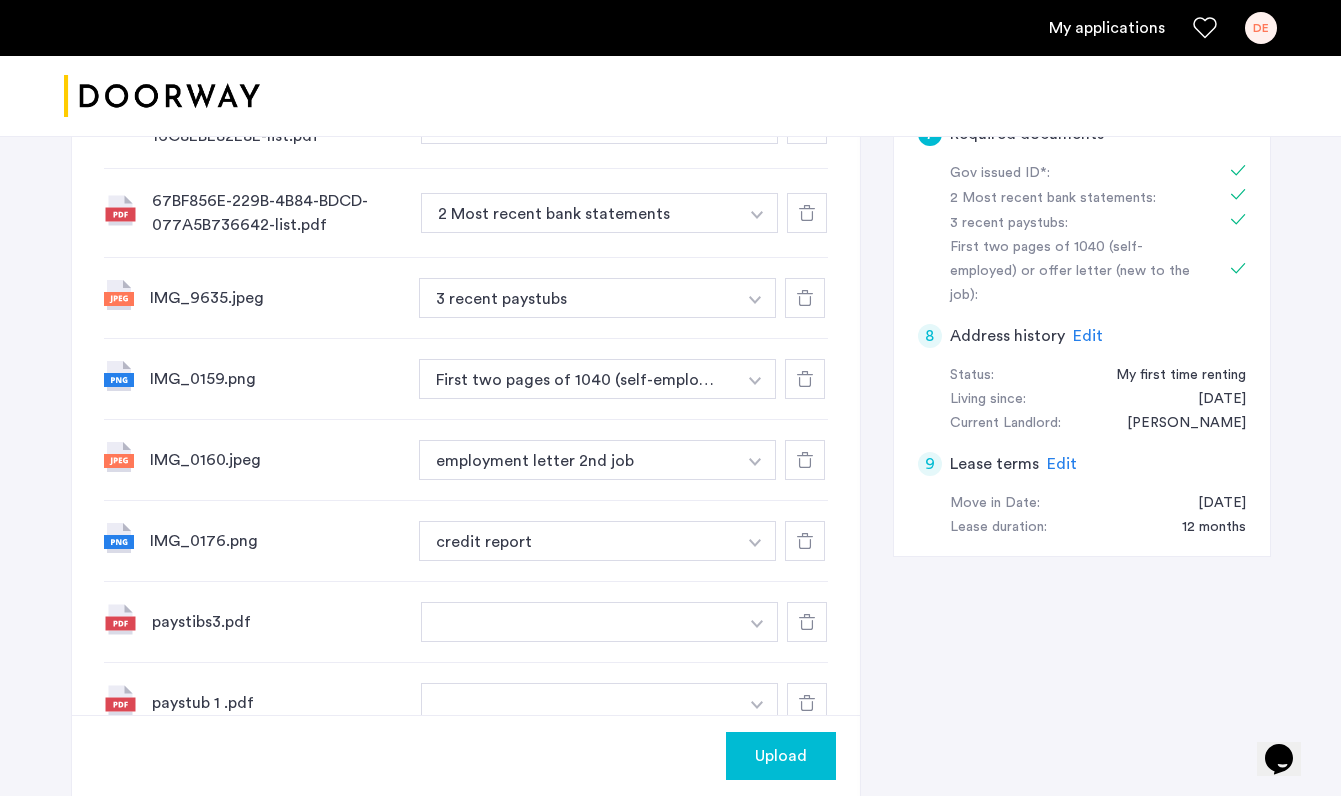 click on "IMG_0159.png" 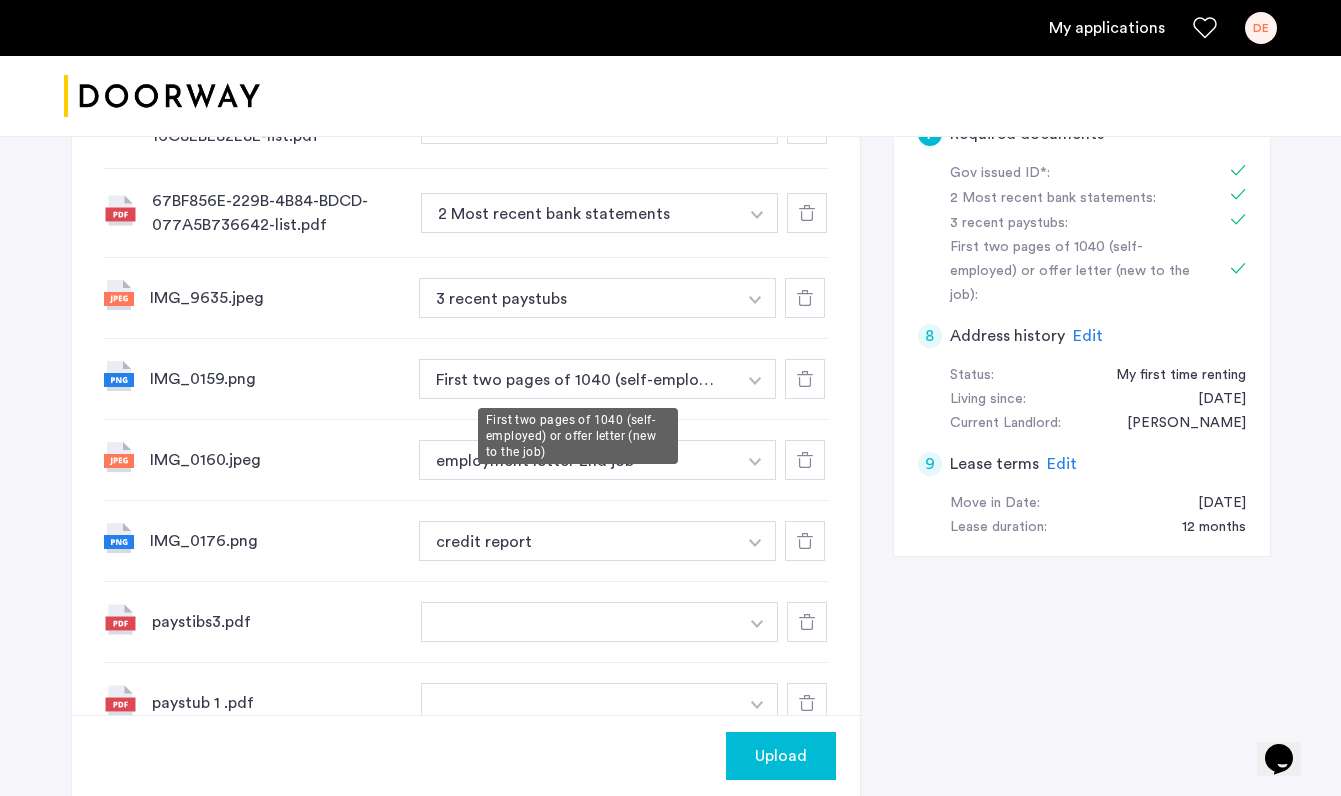 click on "First two pages of 1040 (self-employed) or offer letter (new to the job)" at bounding box center (578, 379) 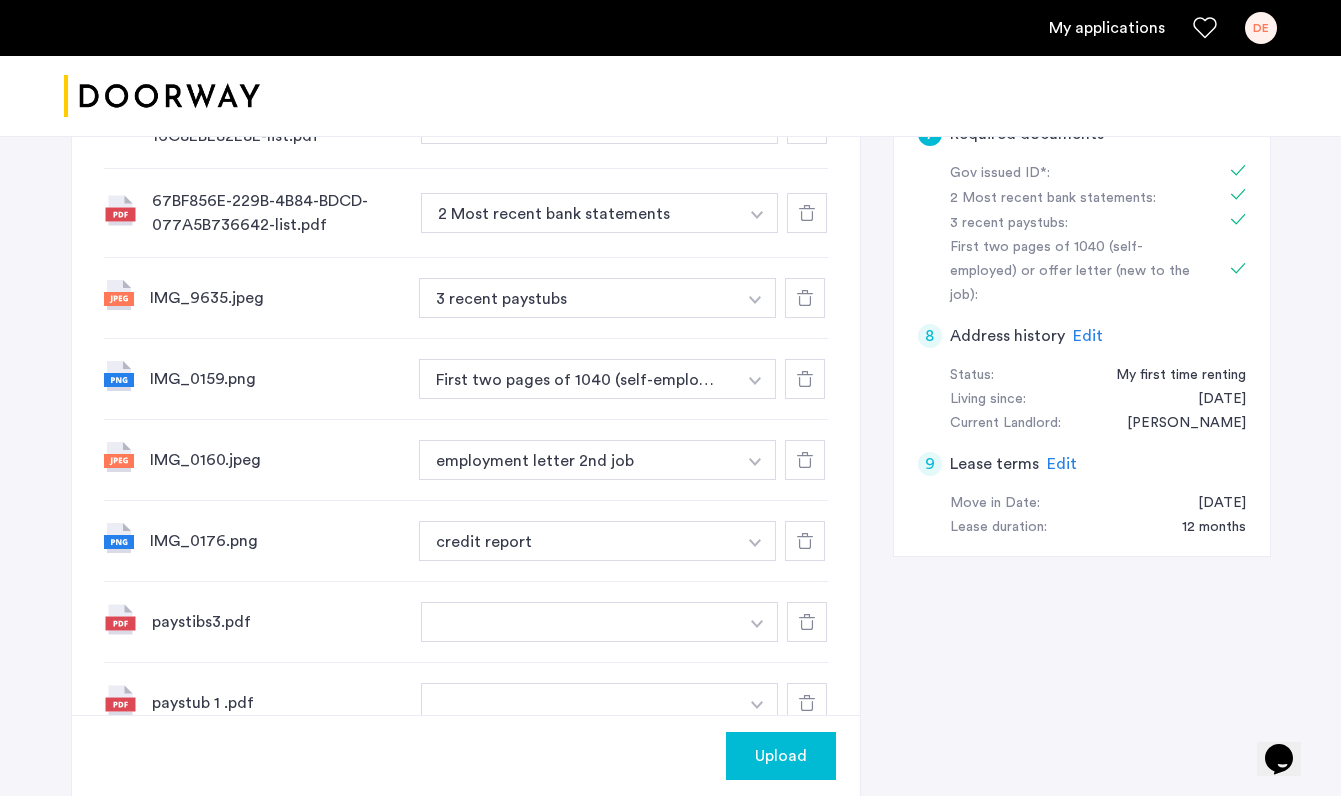 click on "IMG_0159.png" 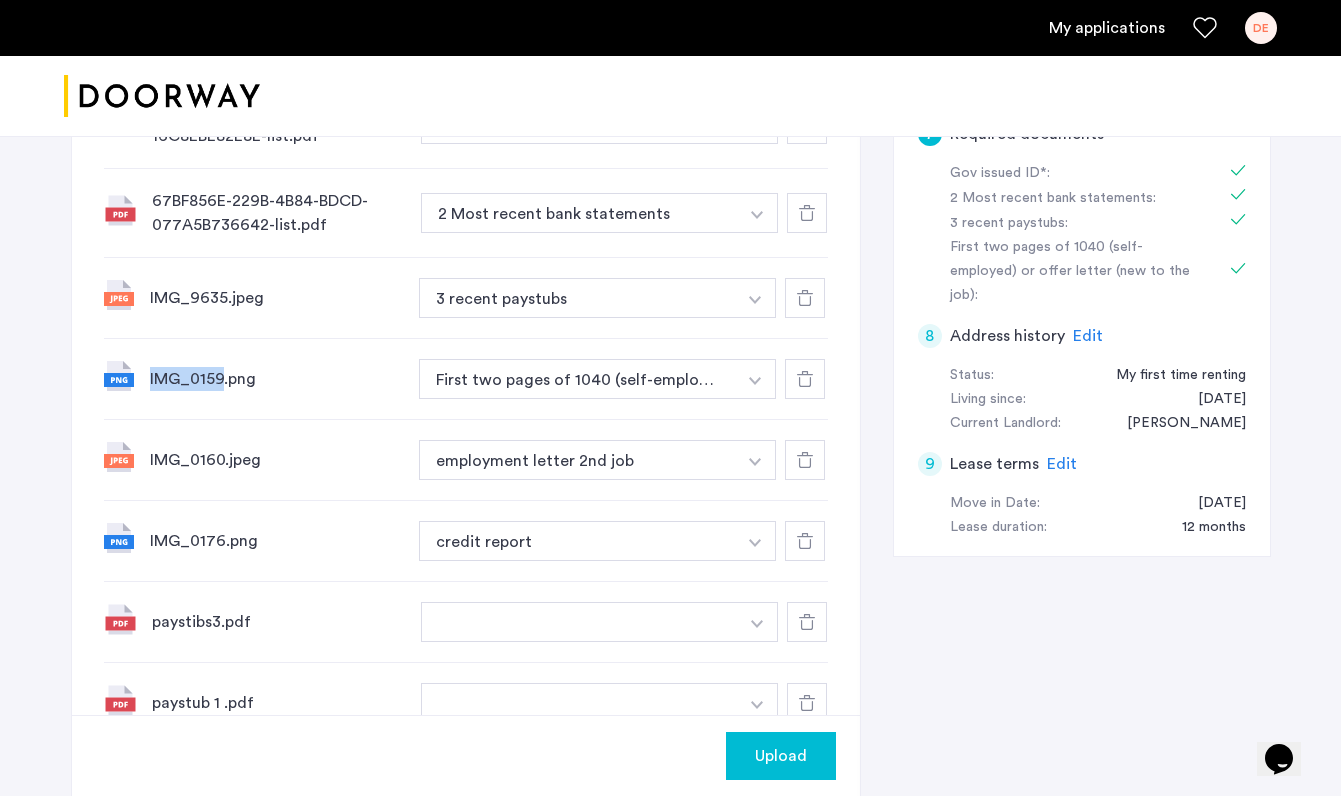 click on "IMG_0159.png" 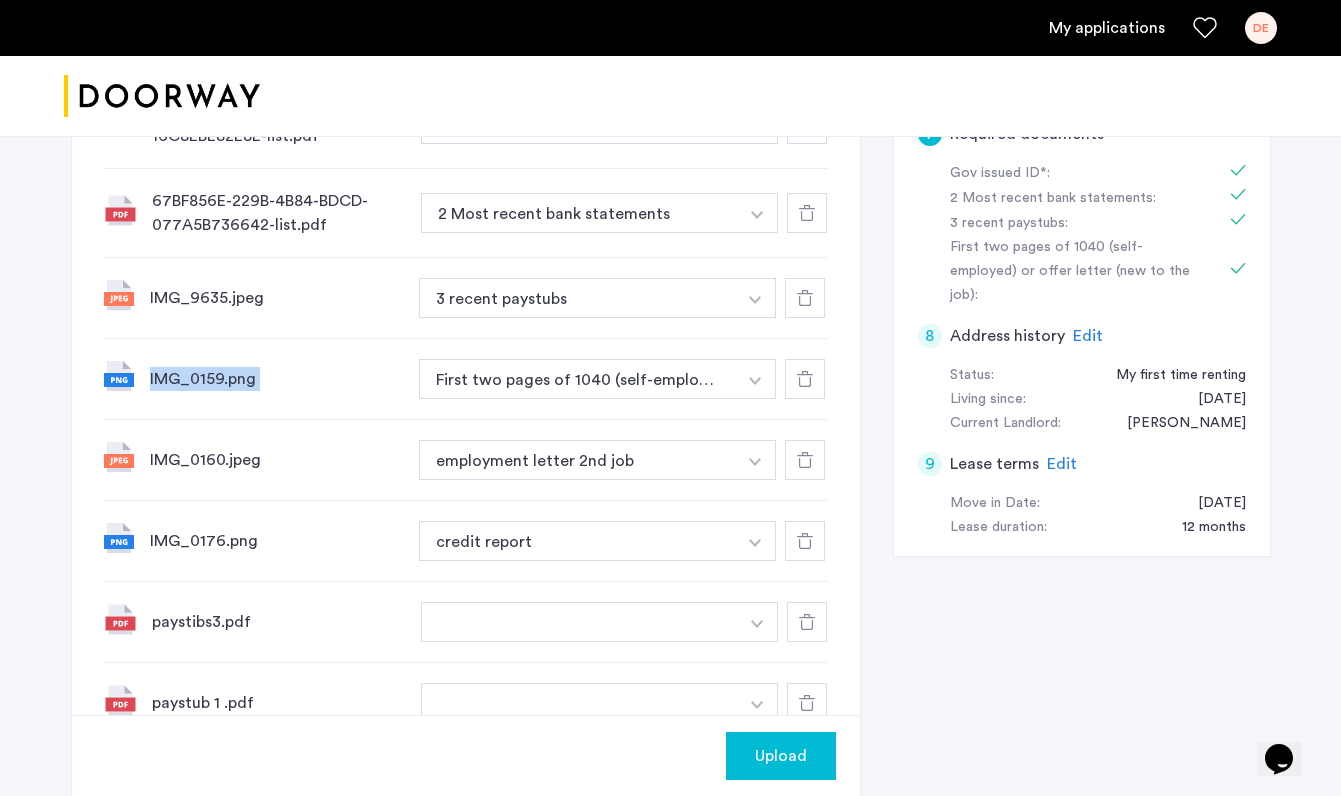 click 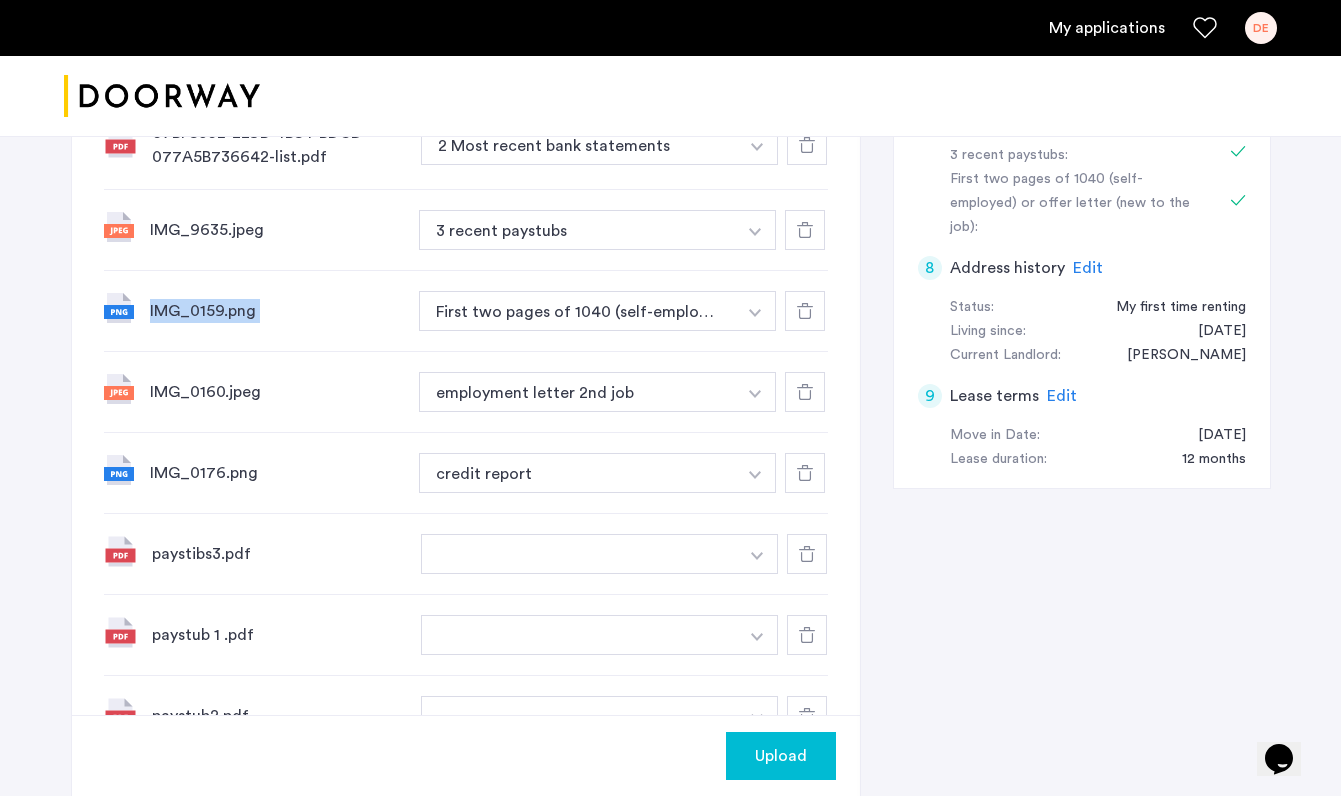 scroll, scrollTop: 912, scrollLeft: 0, axis: vertical 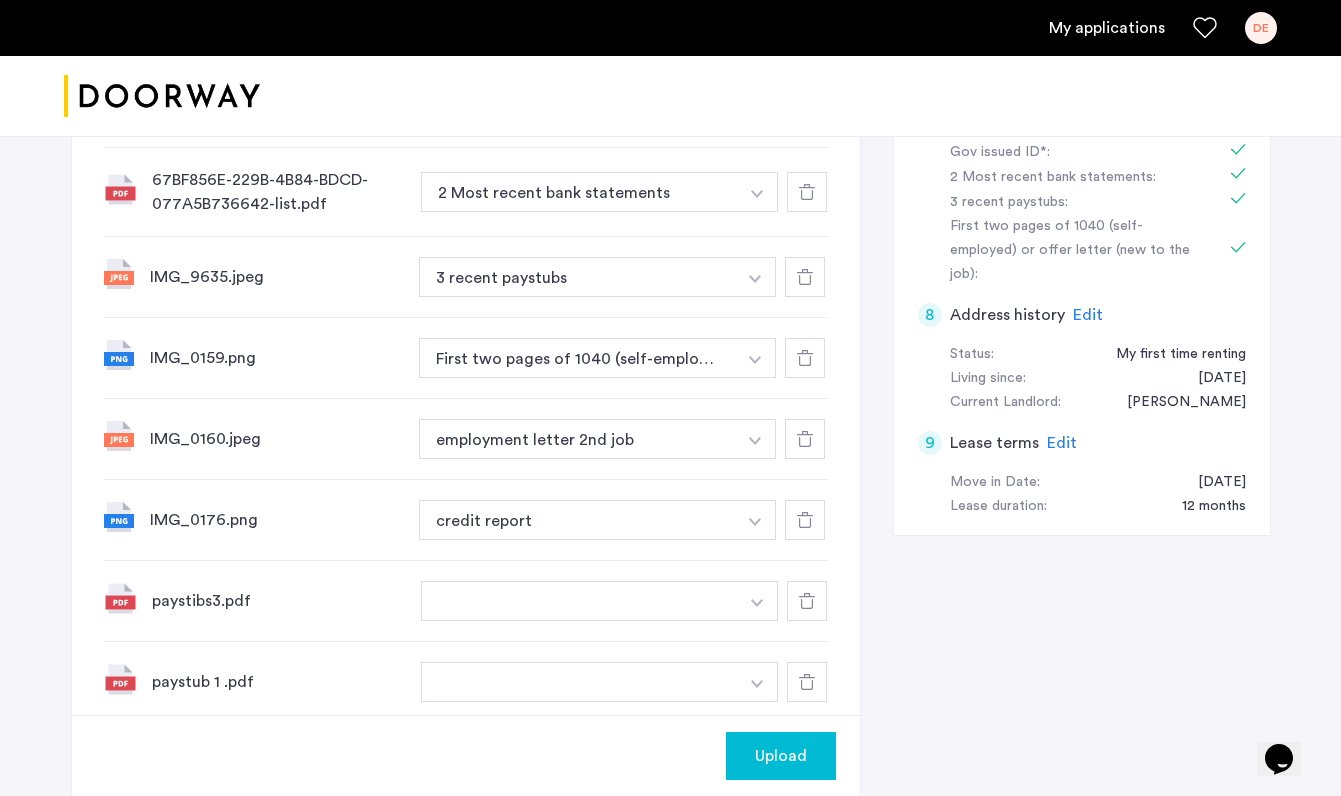 click on "IMG_0159.png" 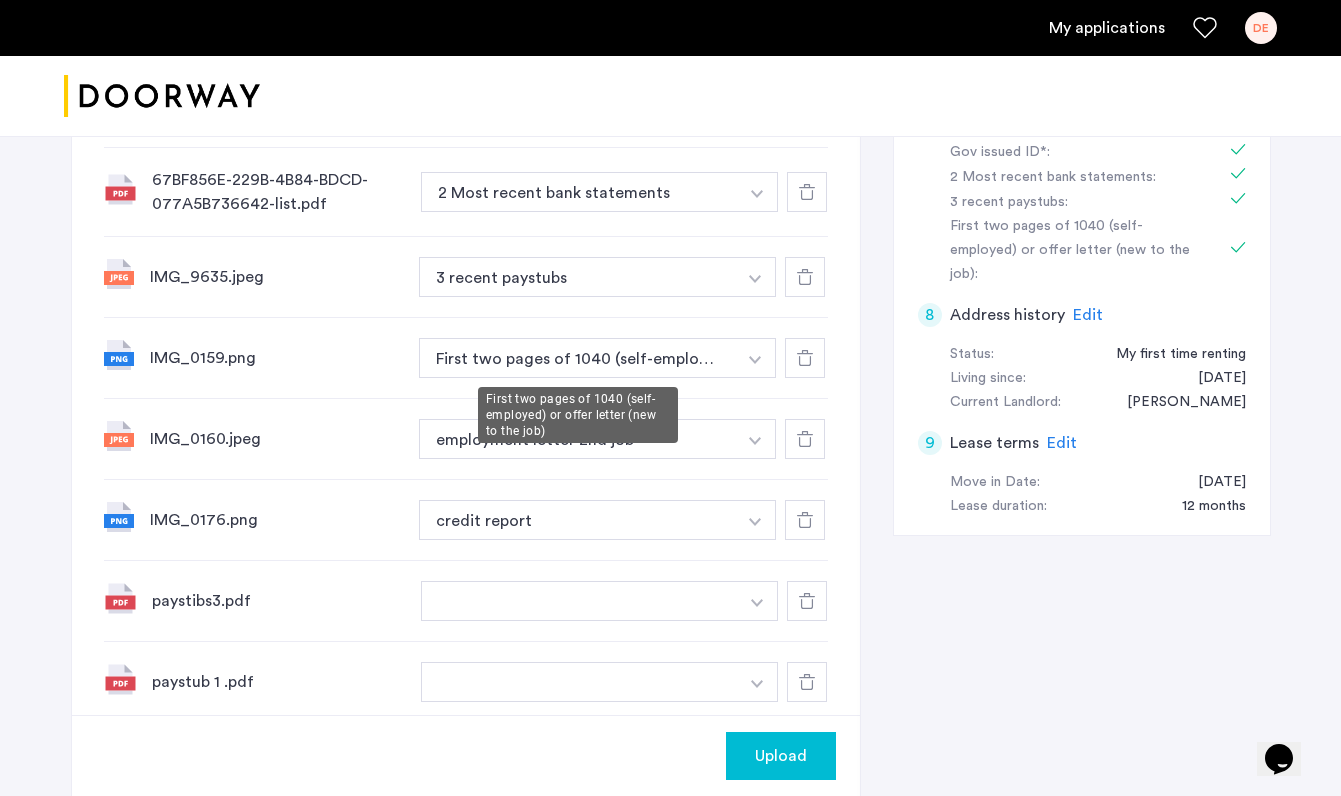 click on "First two pages of 1040 (self-employed) or offer letter (new to the job)" at bounding box center [578, 358] 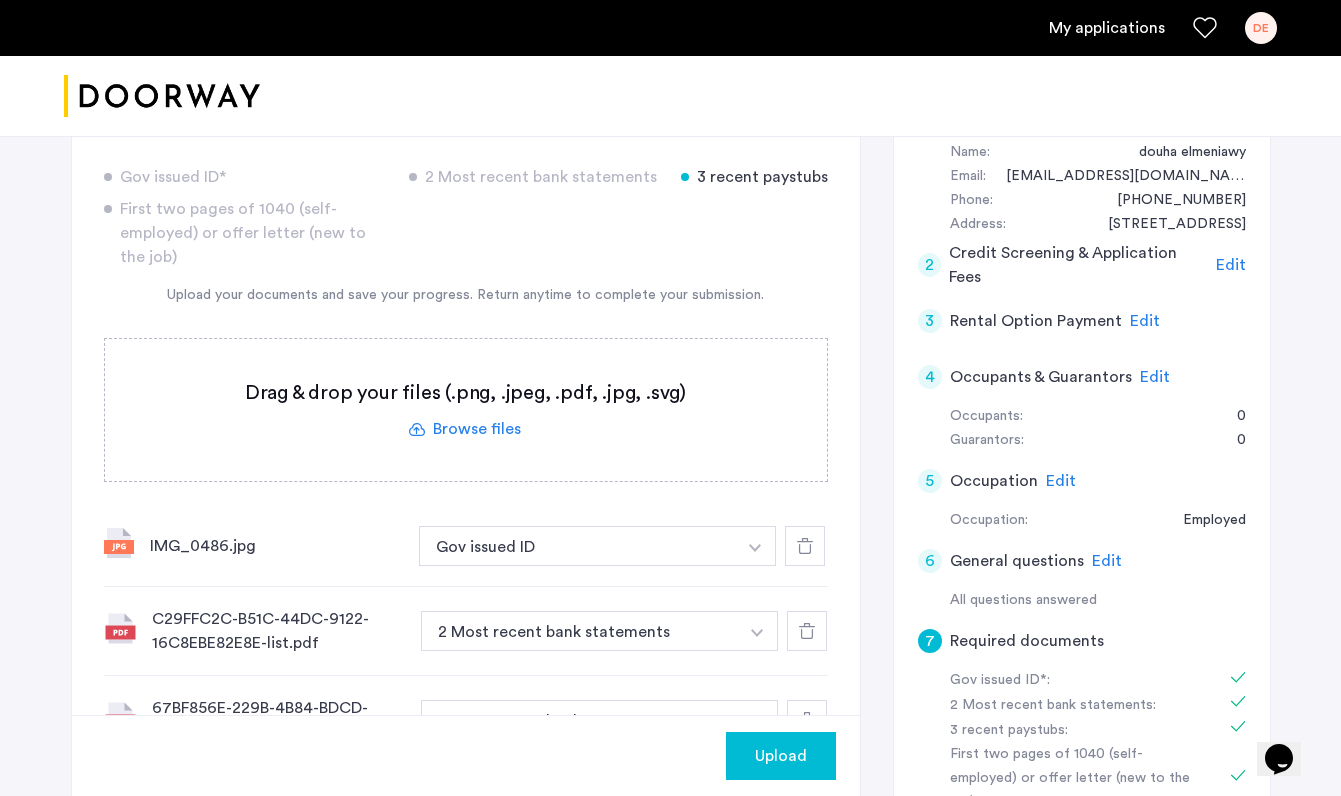 scroll, scrollTop: 437, scrollLeft: 0, axis: vertical 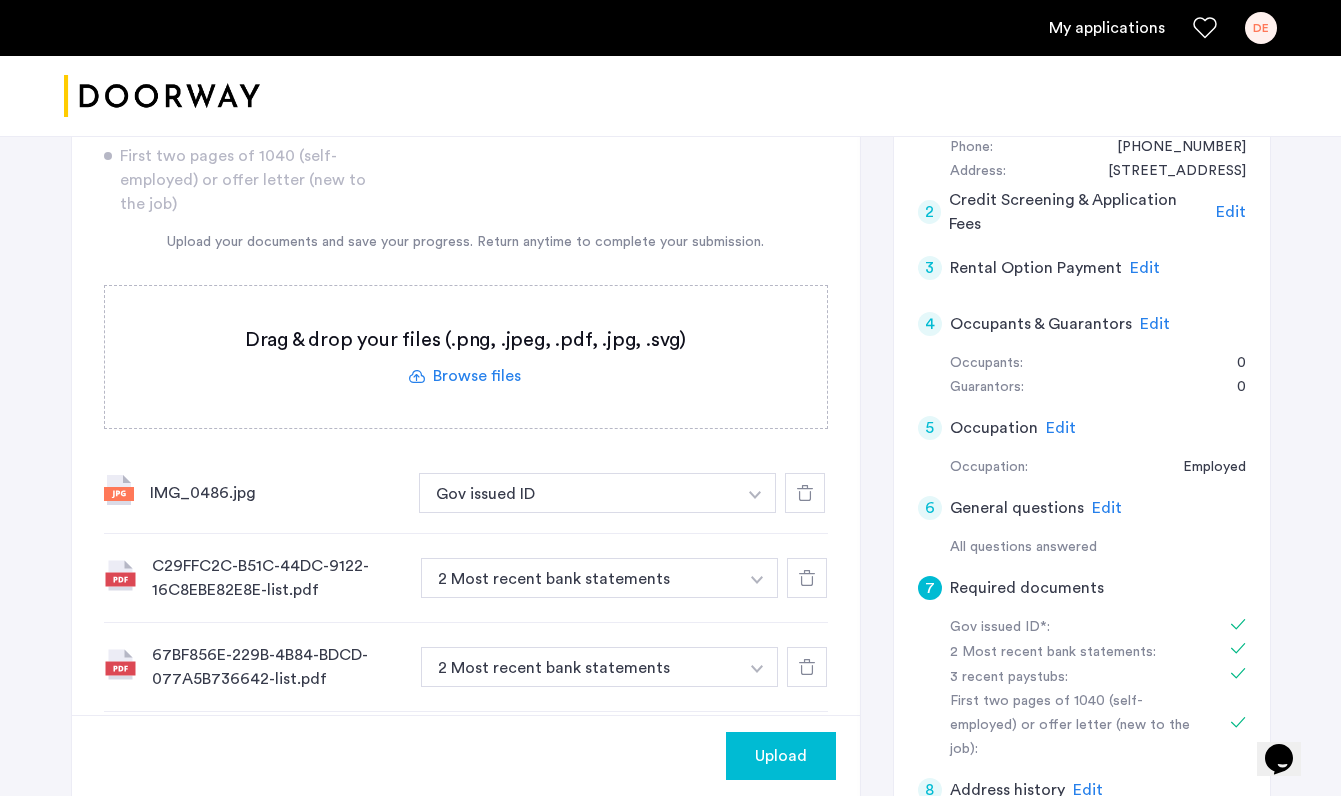 click 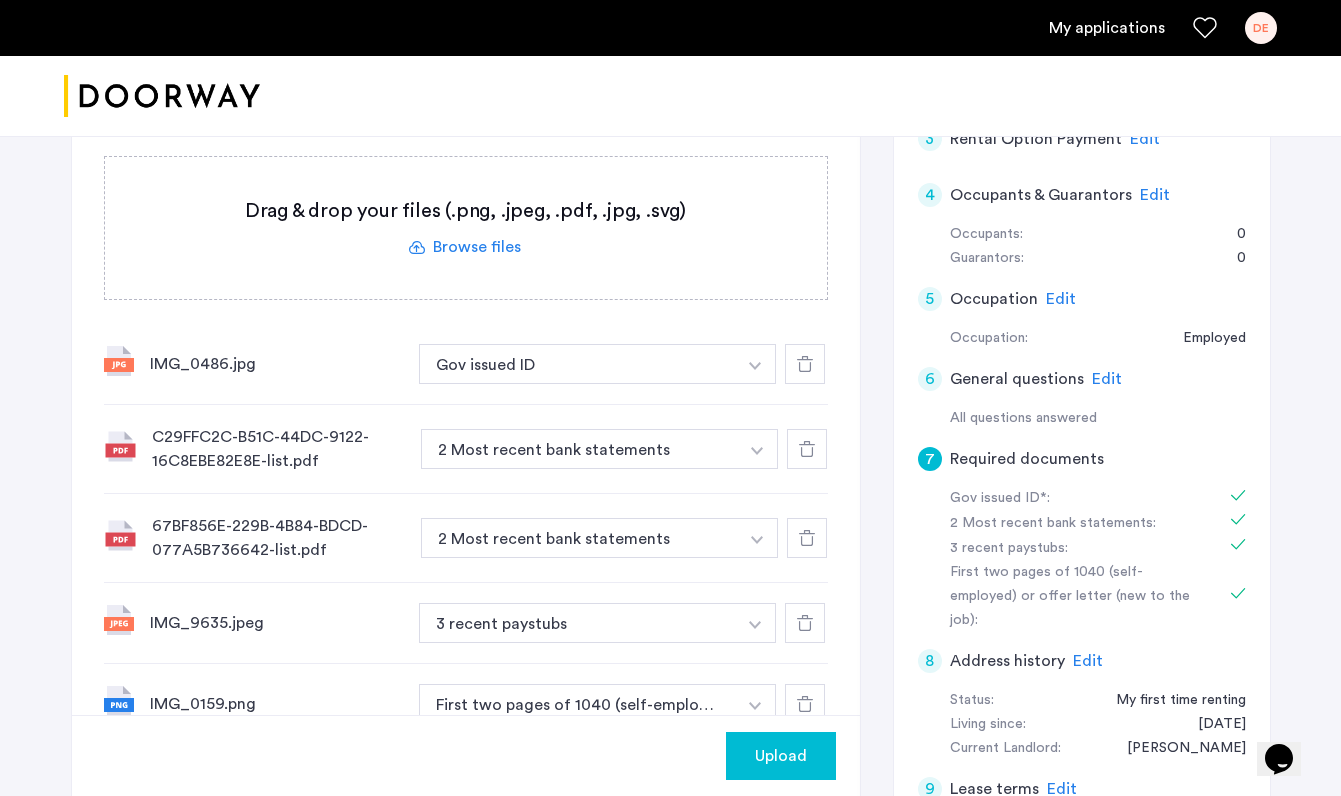 scroll, scrollTop: 557, scrollLeft: 0, axis: vertical 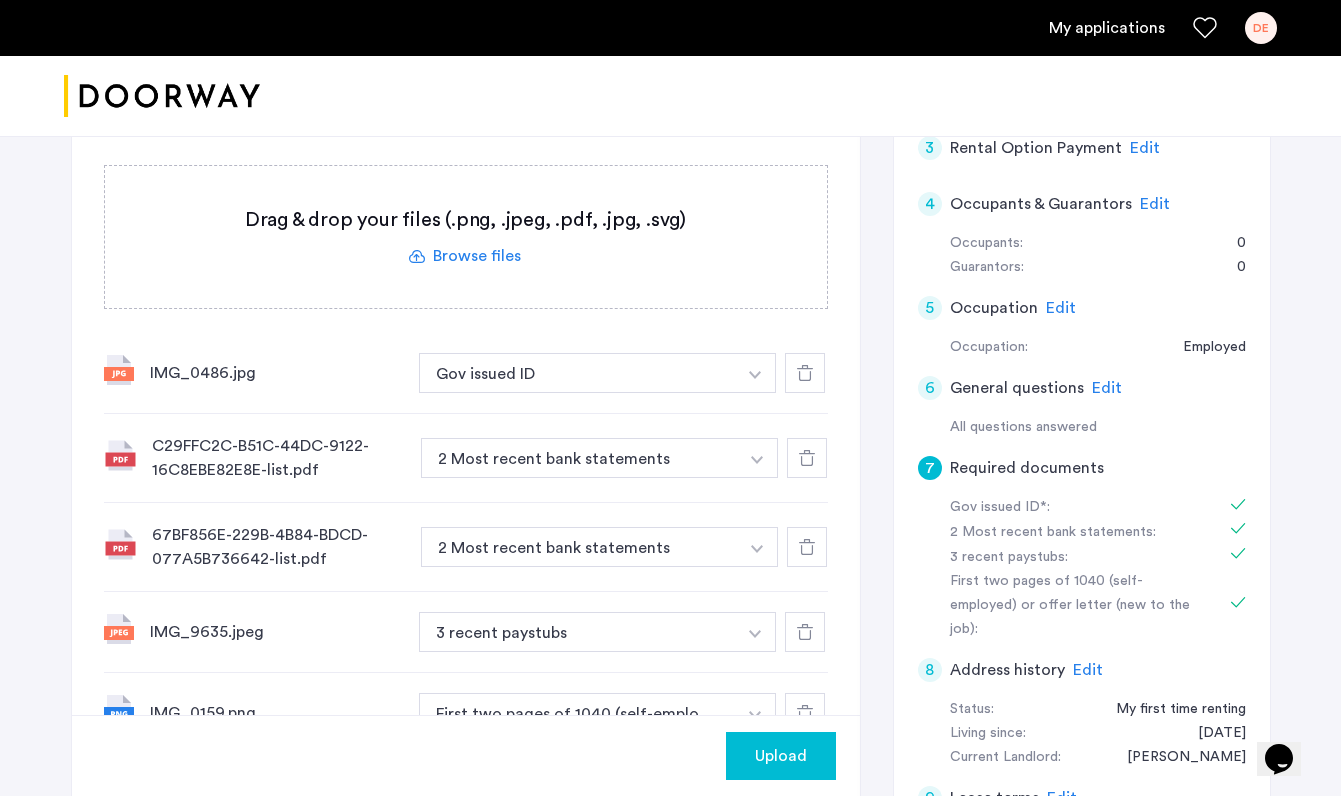click 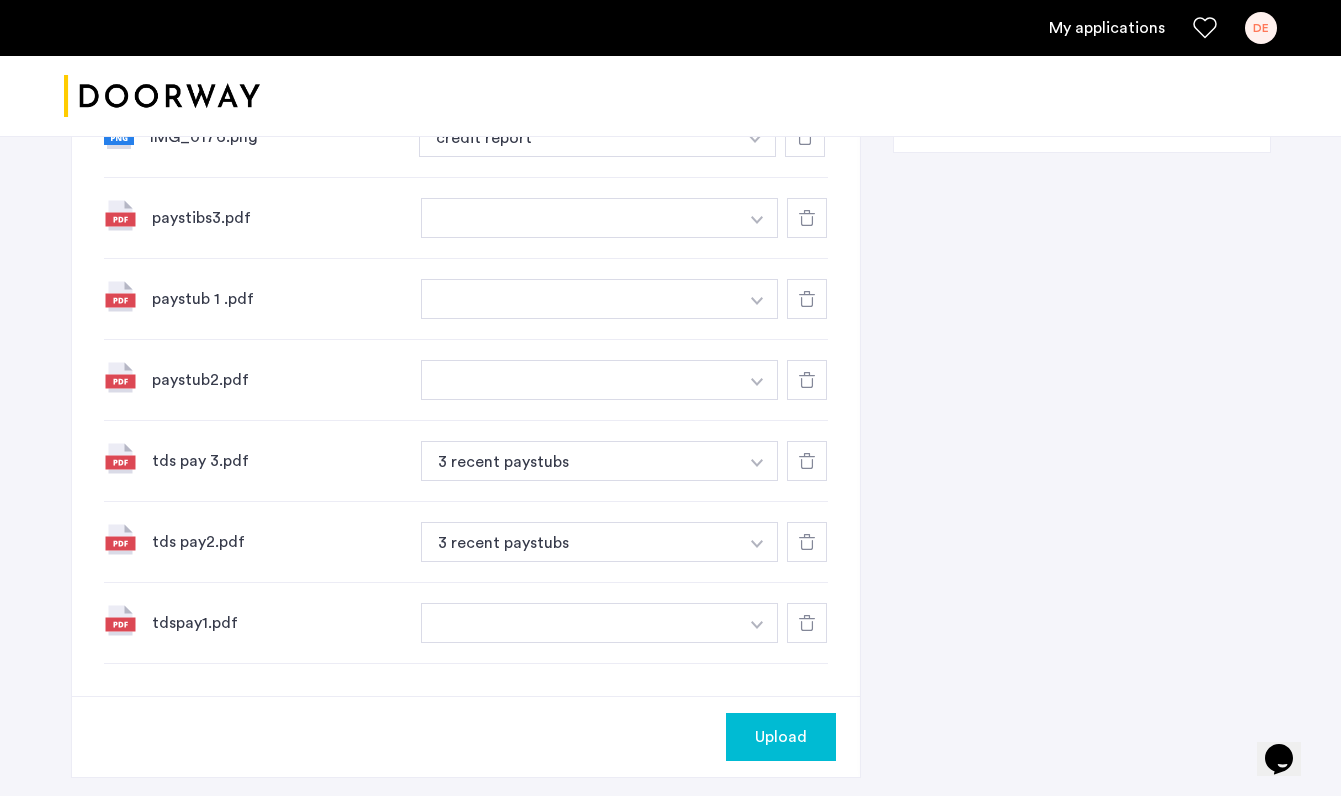 scroll, scrollTop: 1354, scrollLeft: 0, axis: vertical 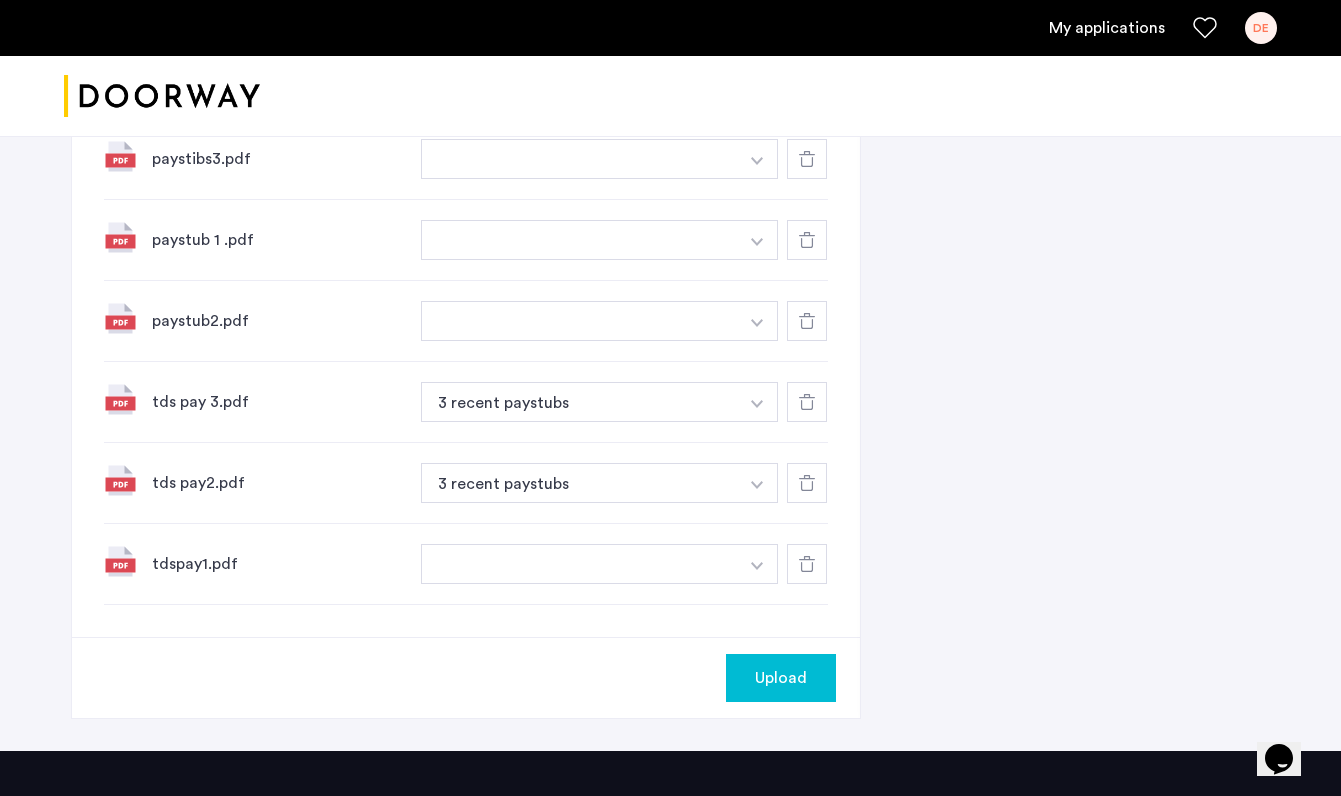 click at bounding box center [578, -424] 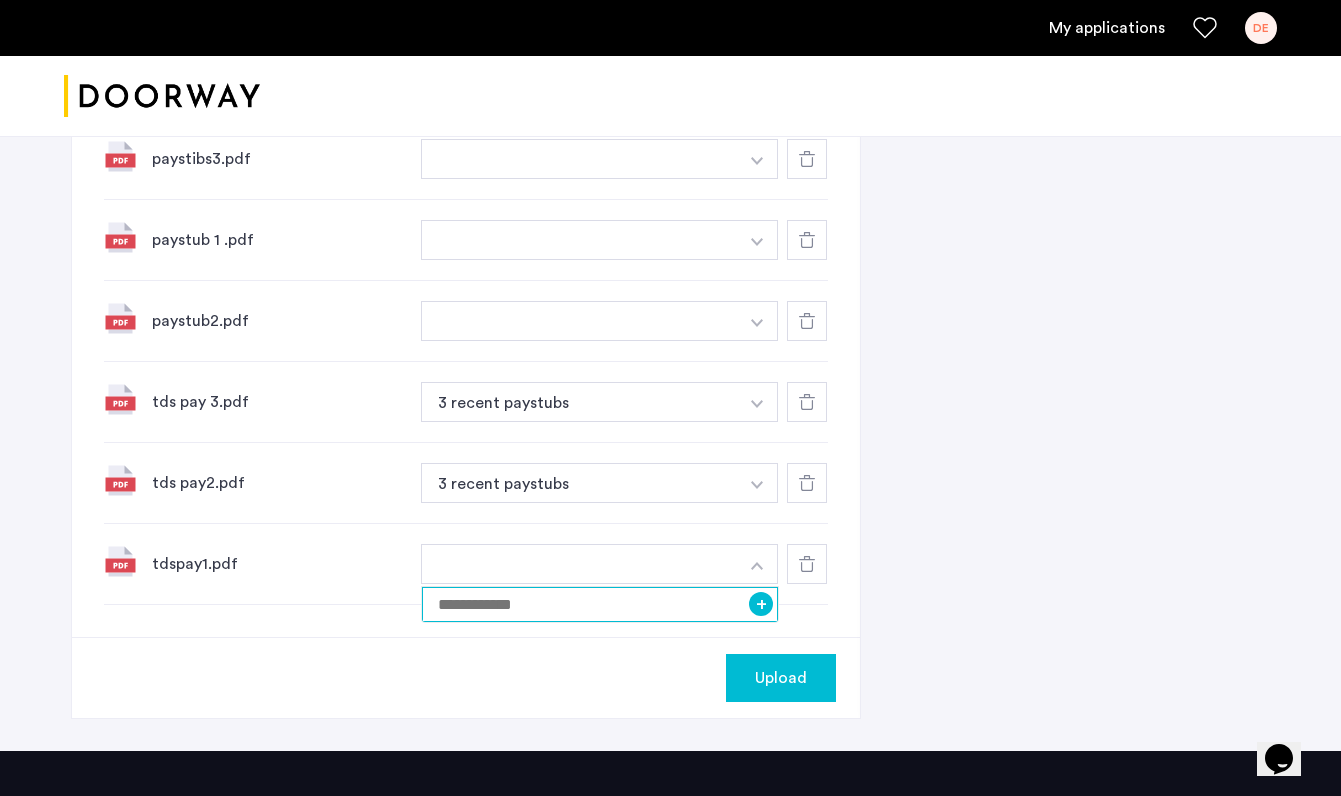 click at bounding box center (600, 604) 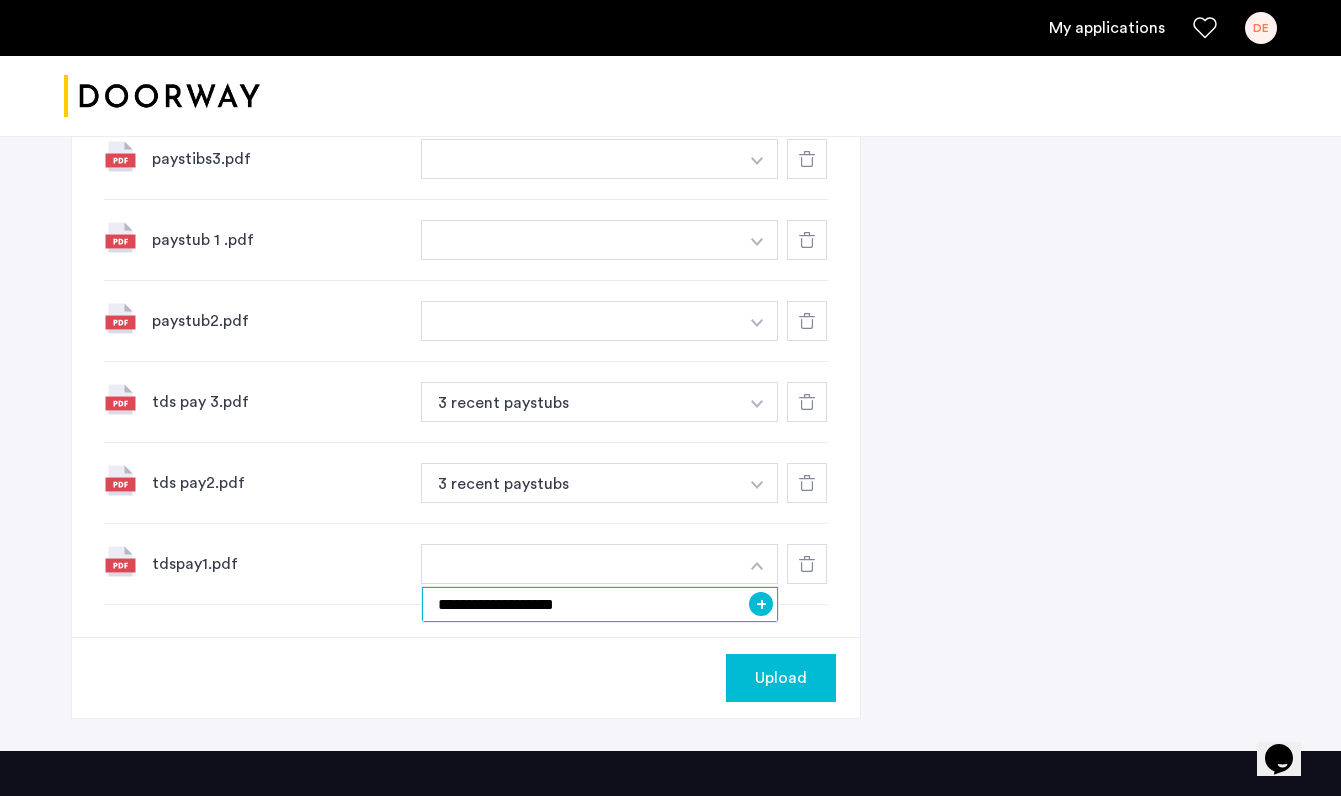type on "**********" 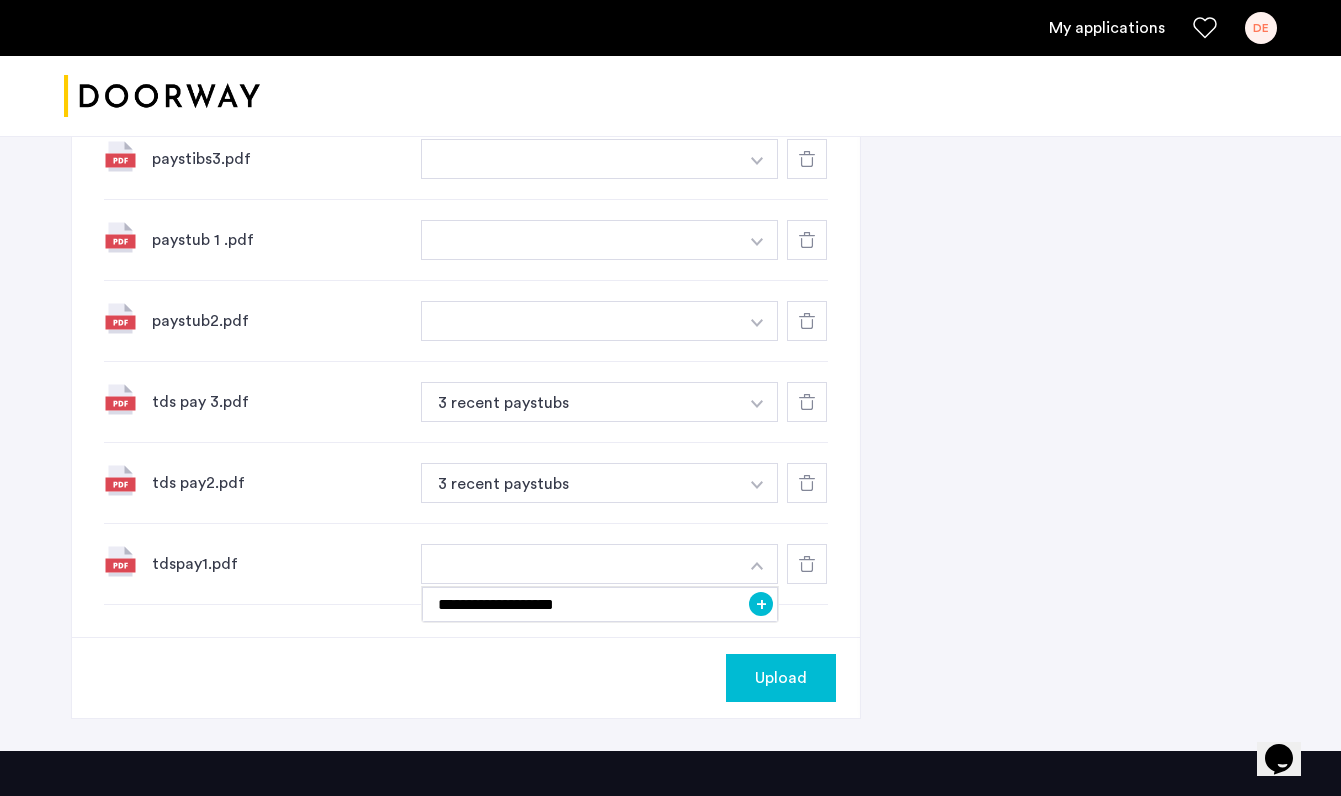 click on "Upload" 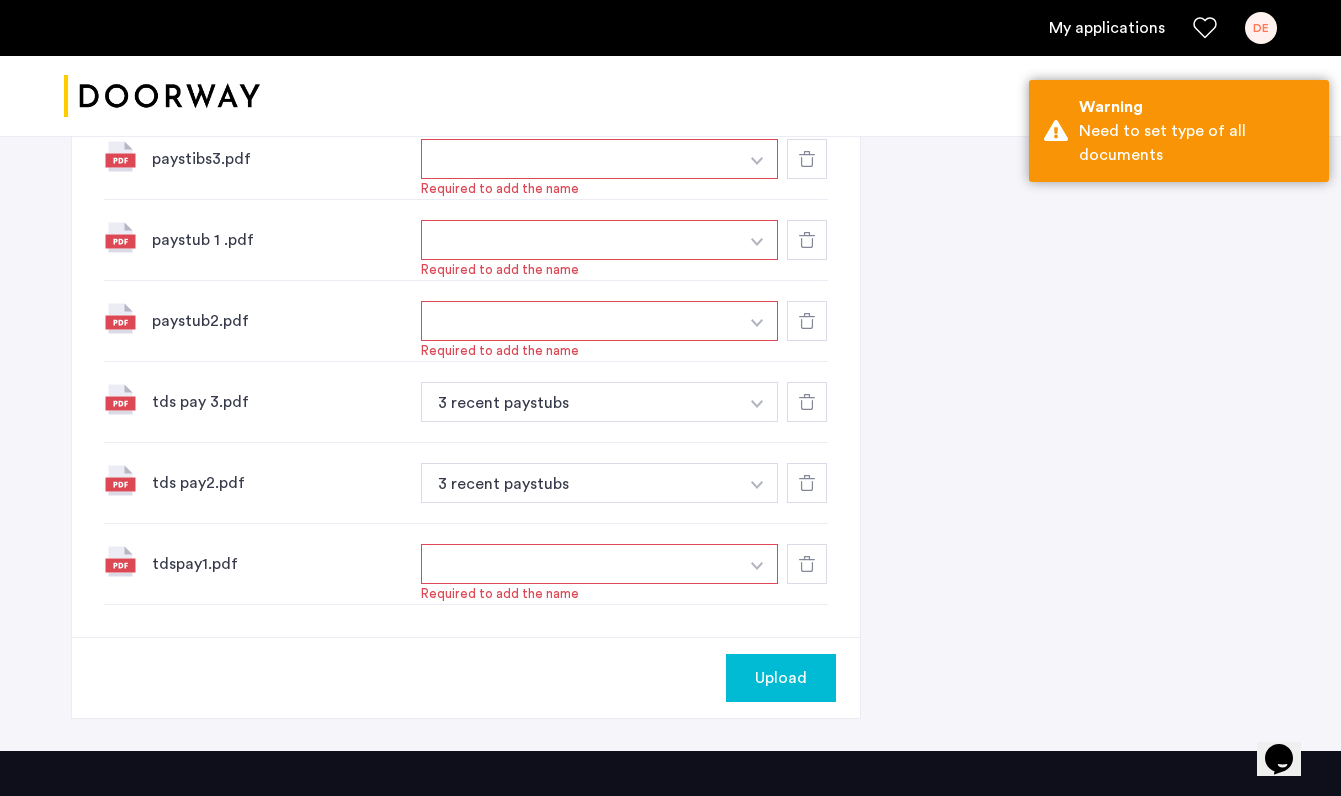 click on "Upload" 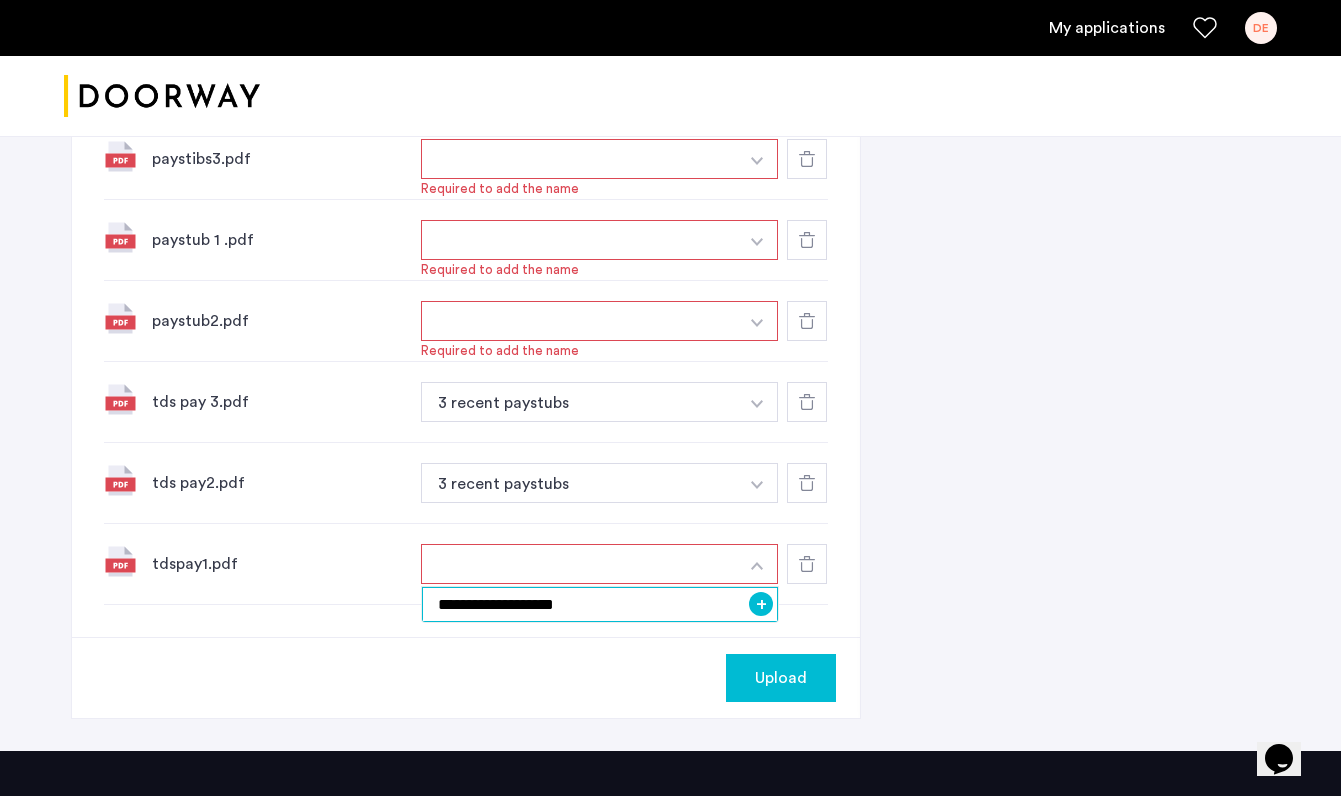 click on "**********" at bounding box center (600, 604) 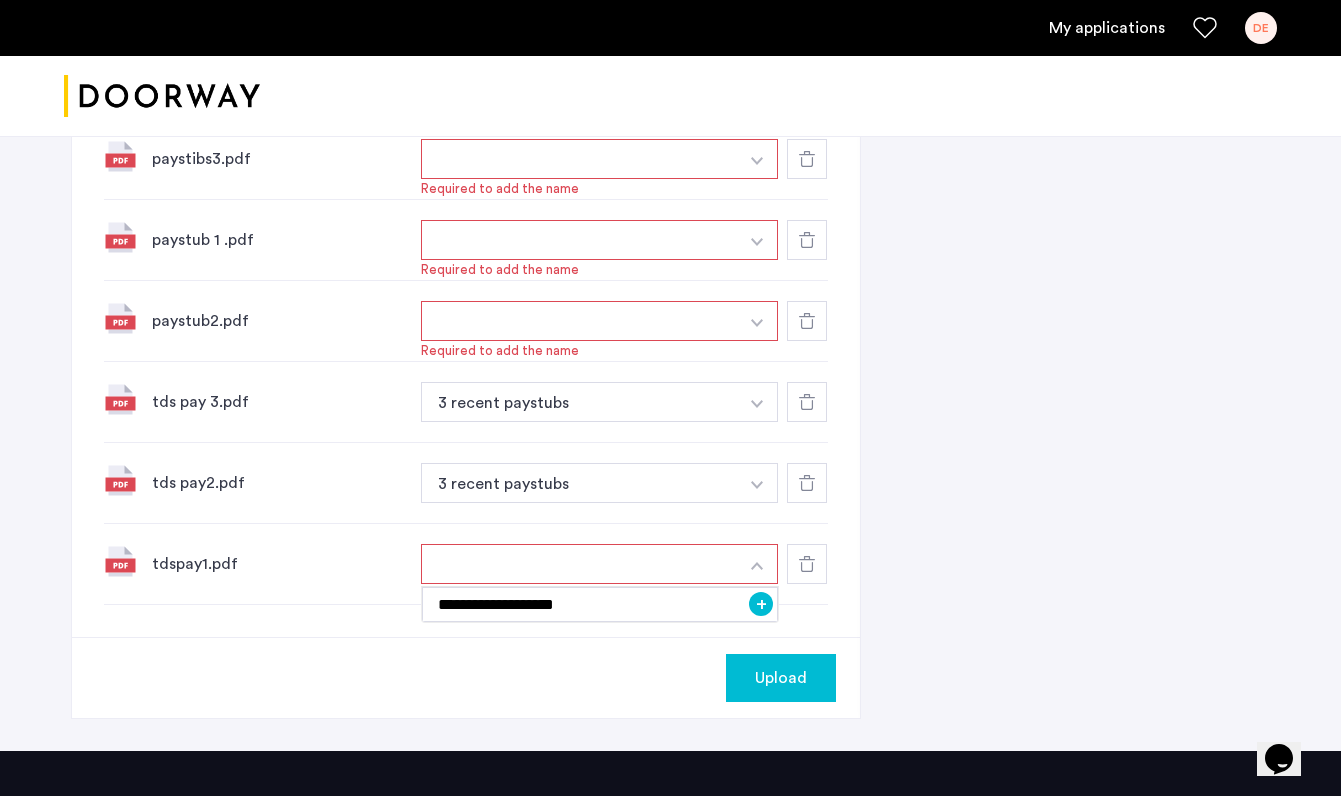 click on "+" at bounding box center (761, 604) 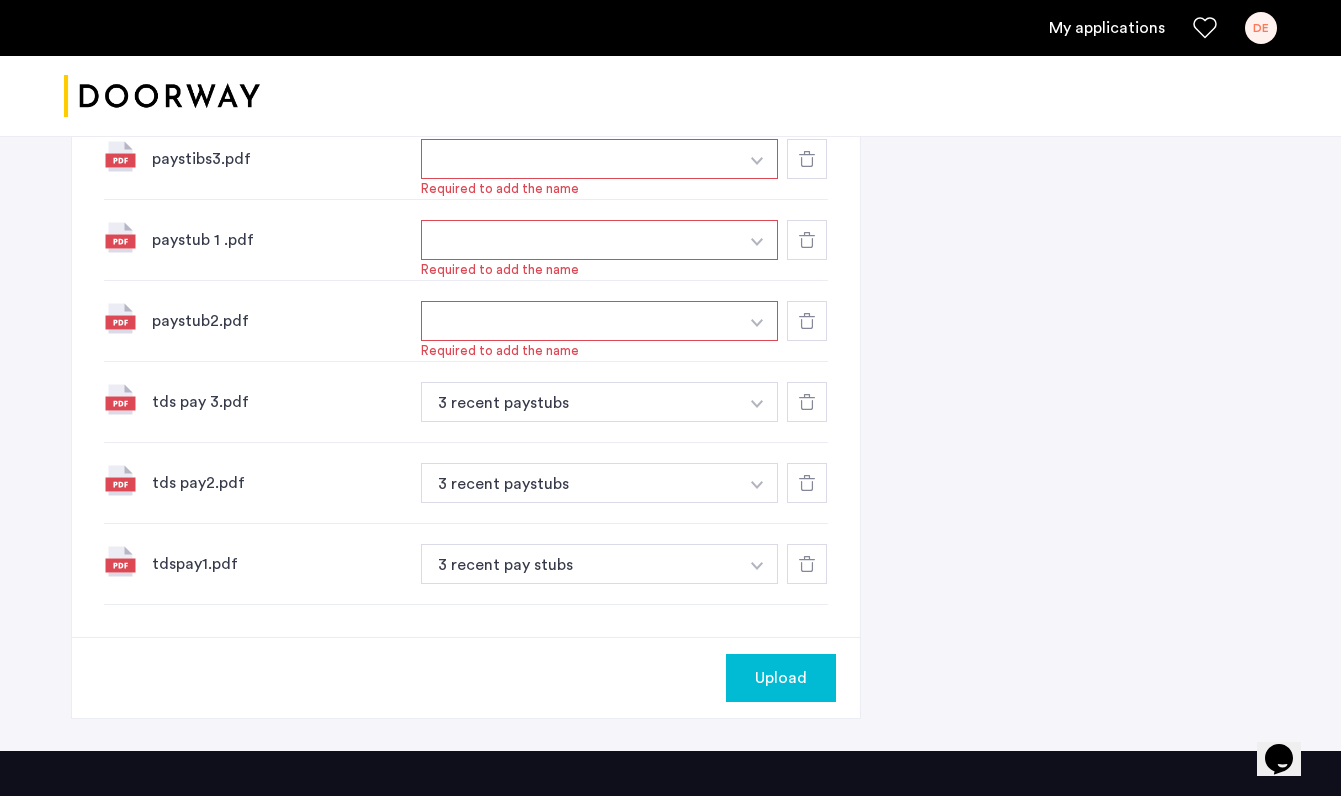 click at bounding box center (757, 159) 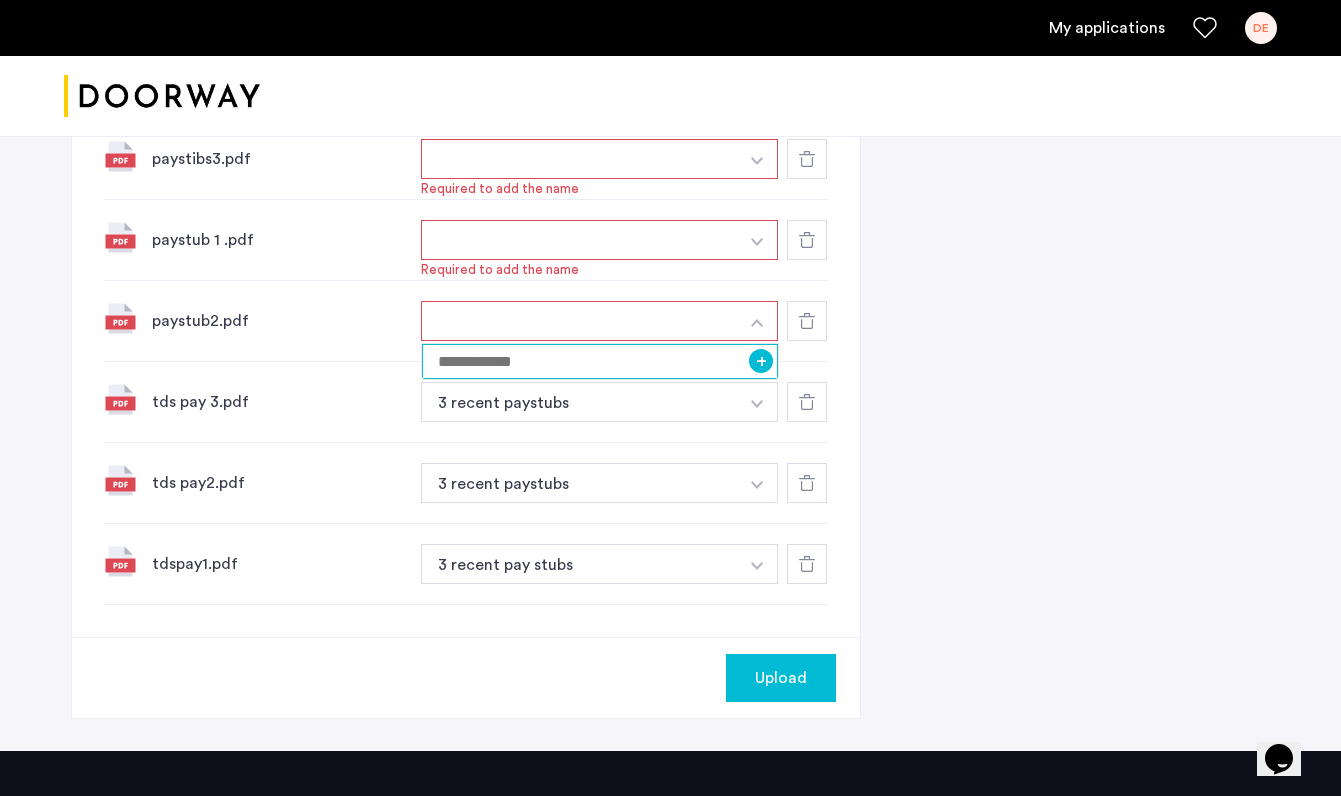 click at bounding box center (600, 361) 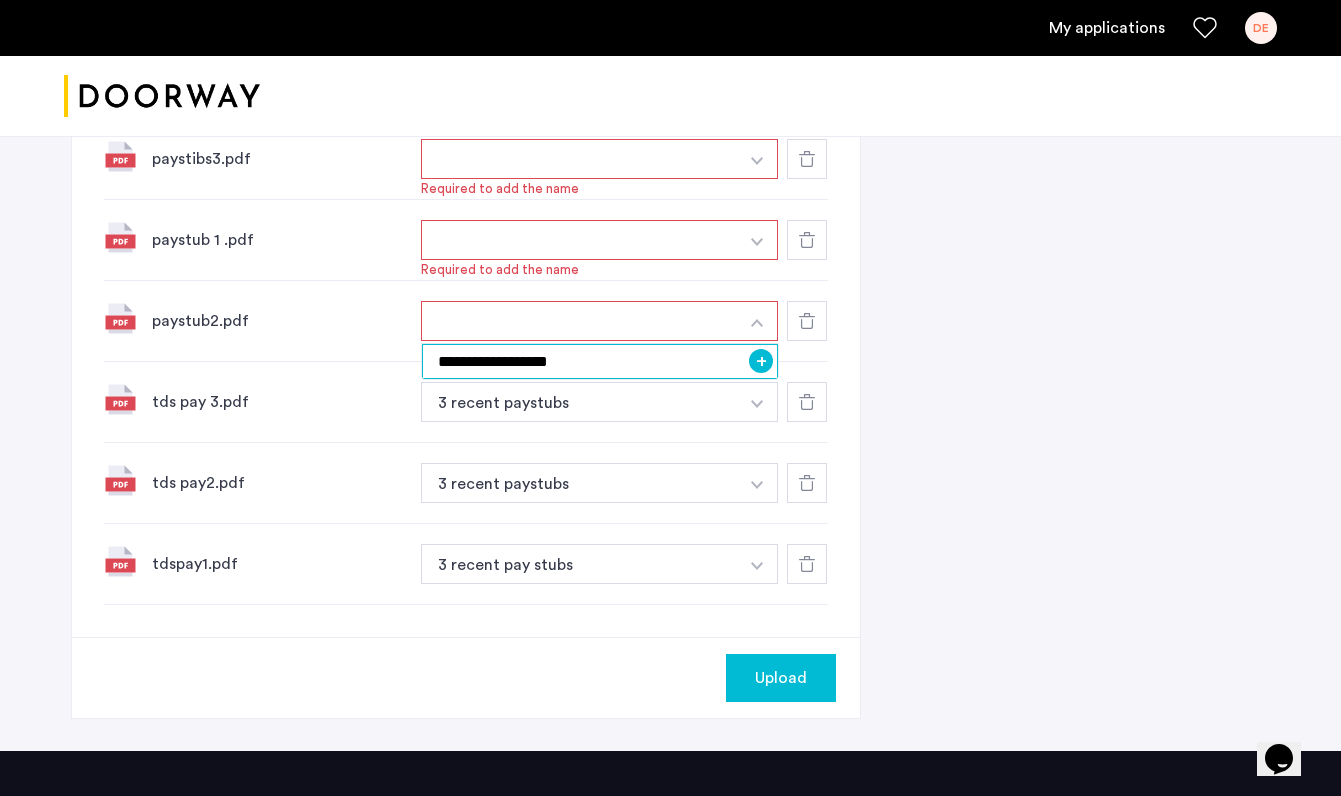 type on "**********" 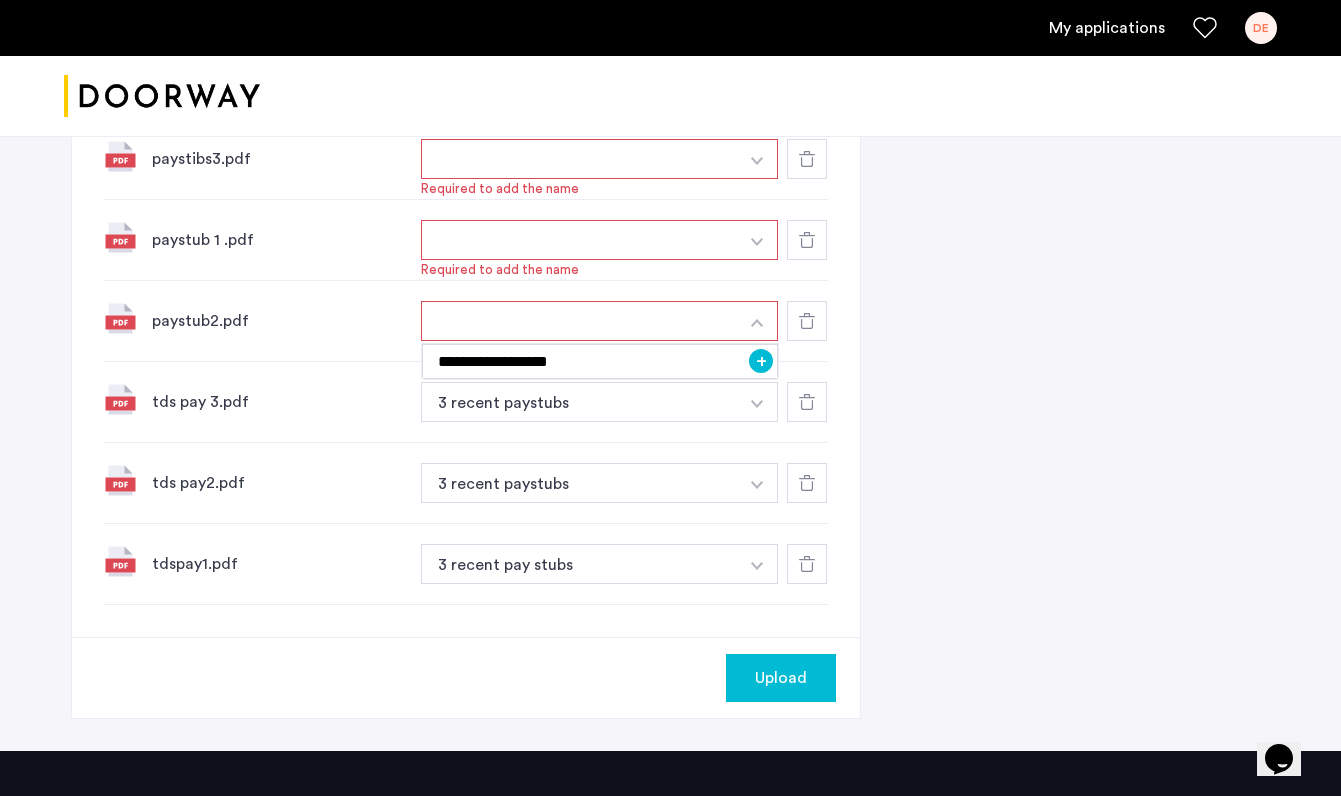 click on "+" at bounding box center [761, 361] 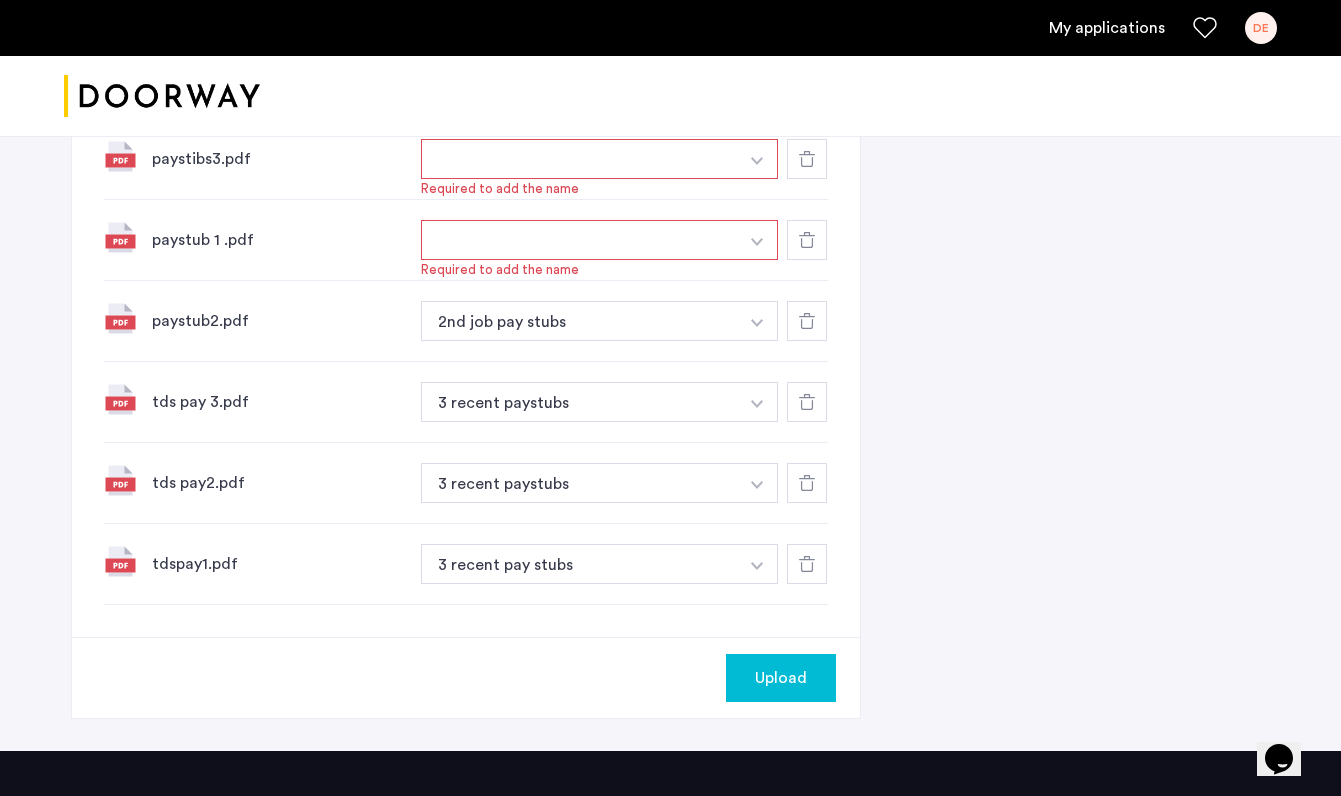 click at bounding box center [757, 161] 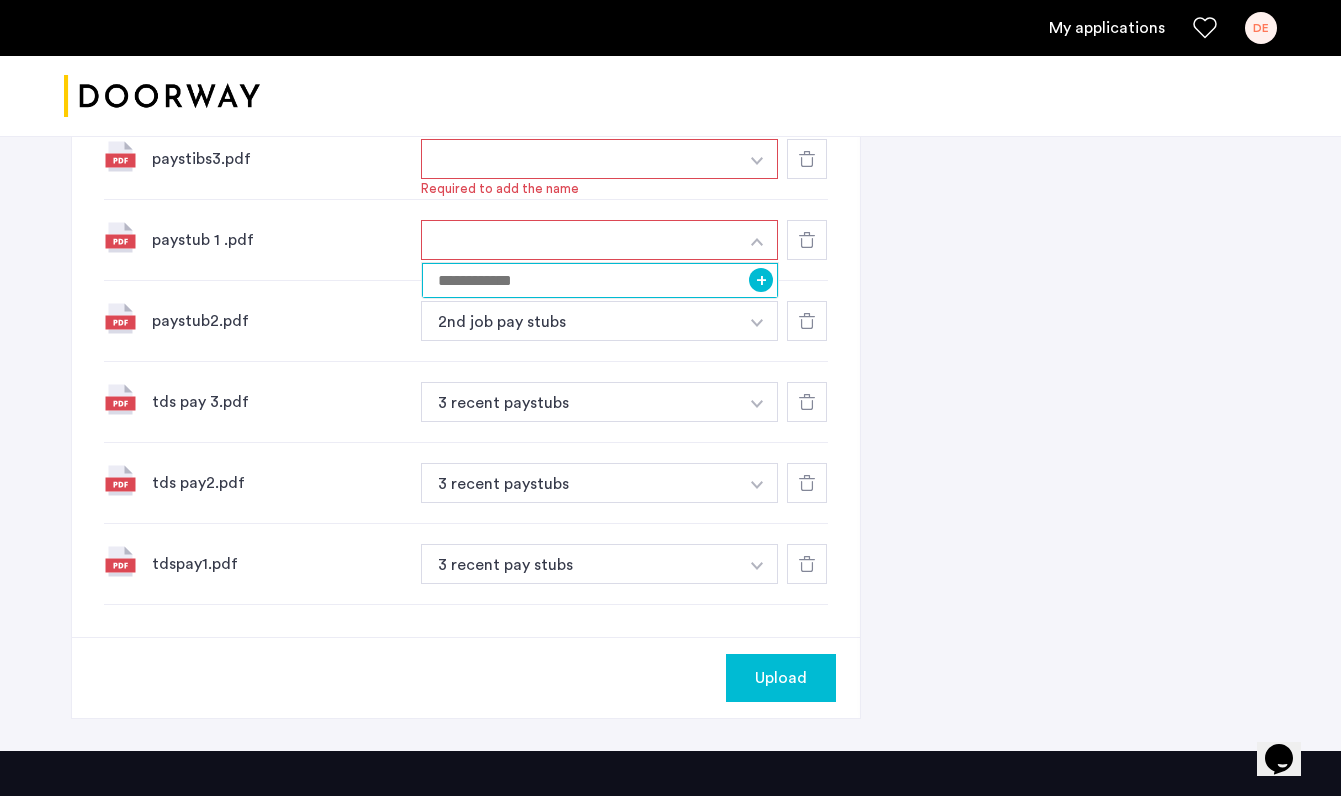 click at bounding box center (600, 280) 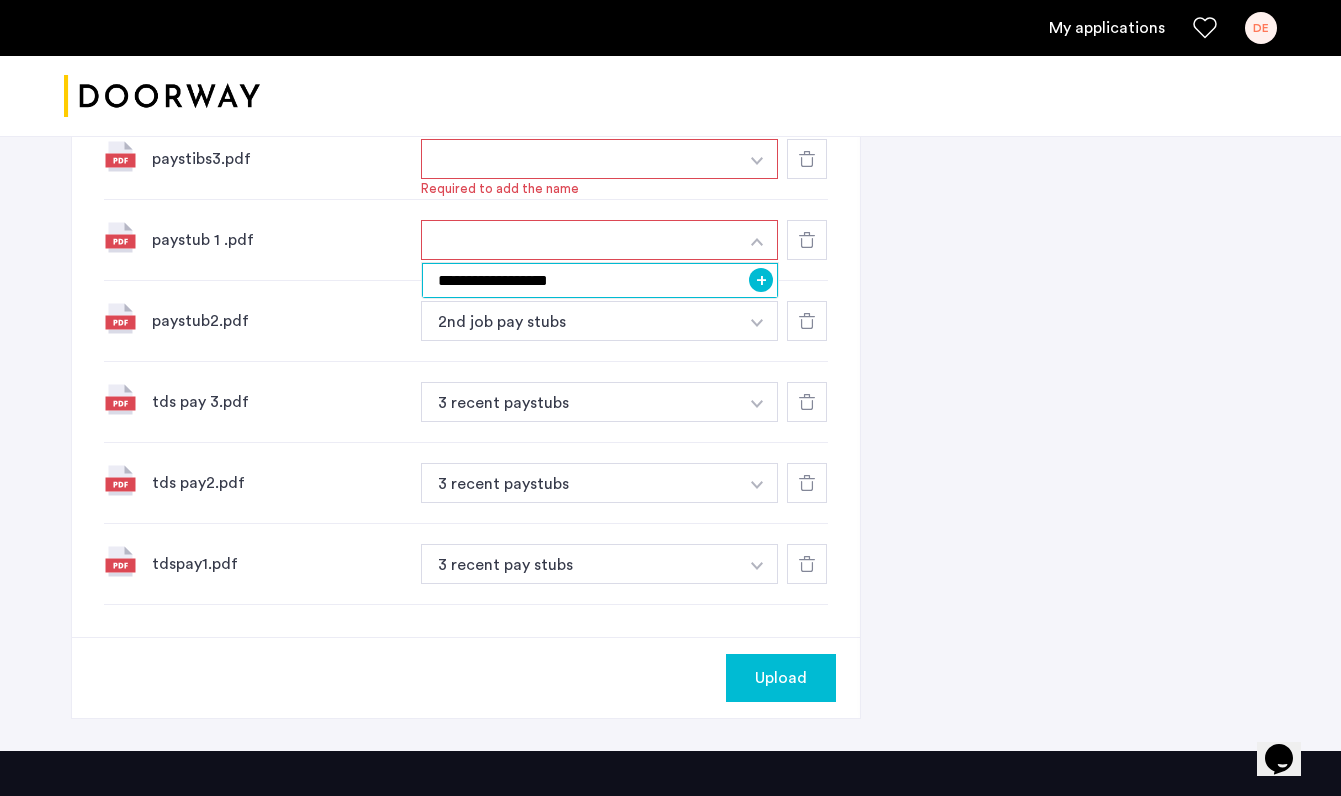 type on "**********" 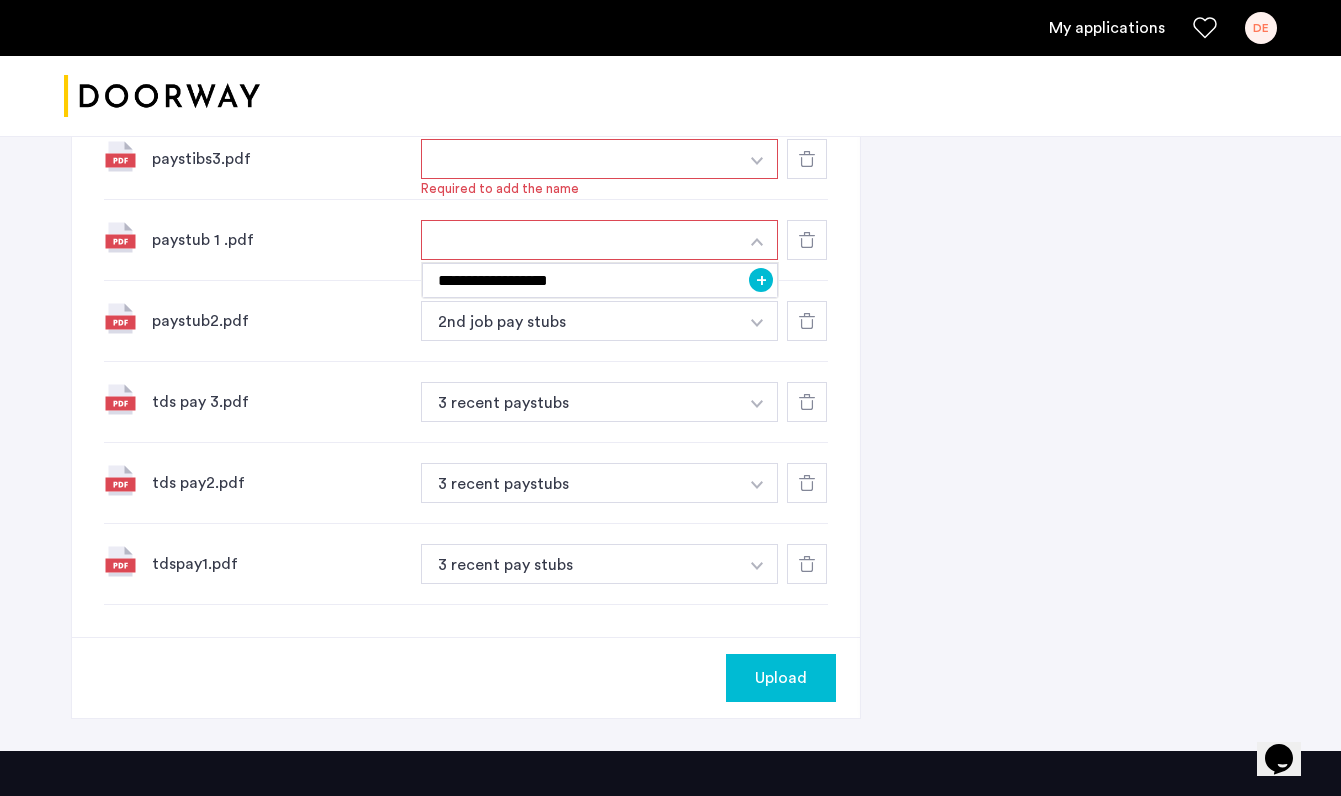 click on "+" at bounding box center (761, 280) 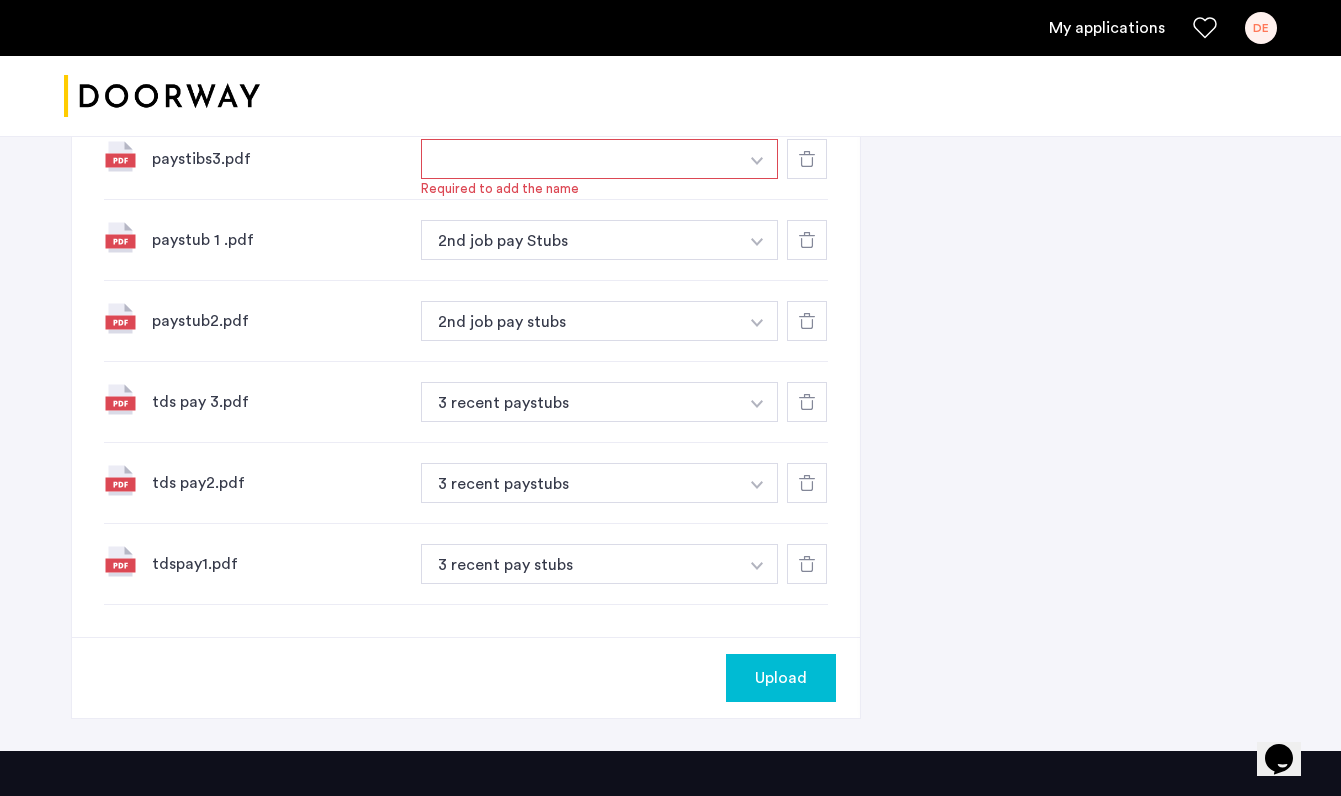 click at bounding box center (757, 161) 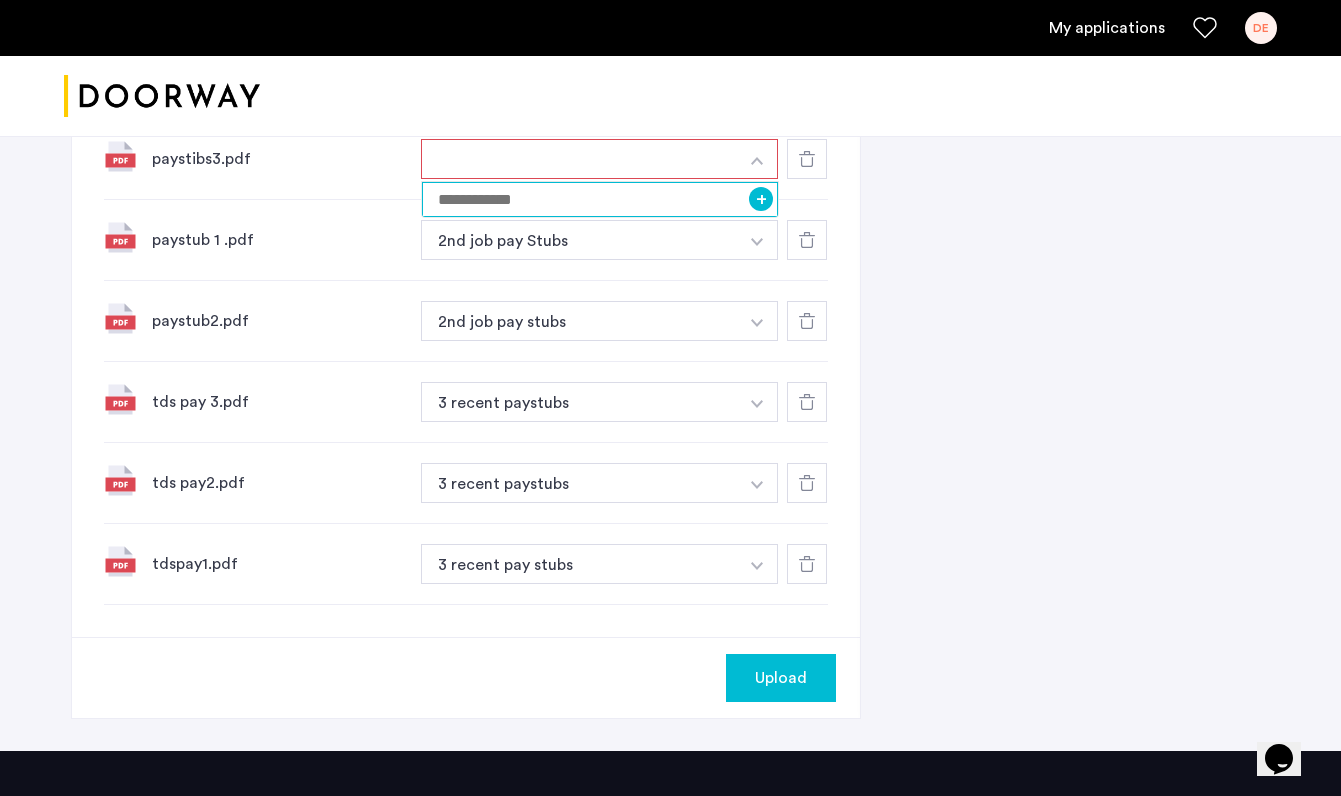 click at bounding box center (600, 199) 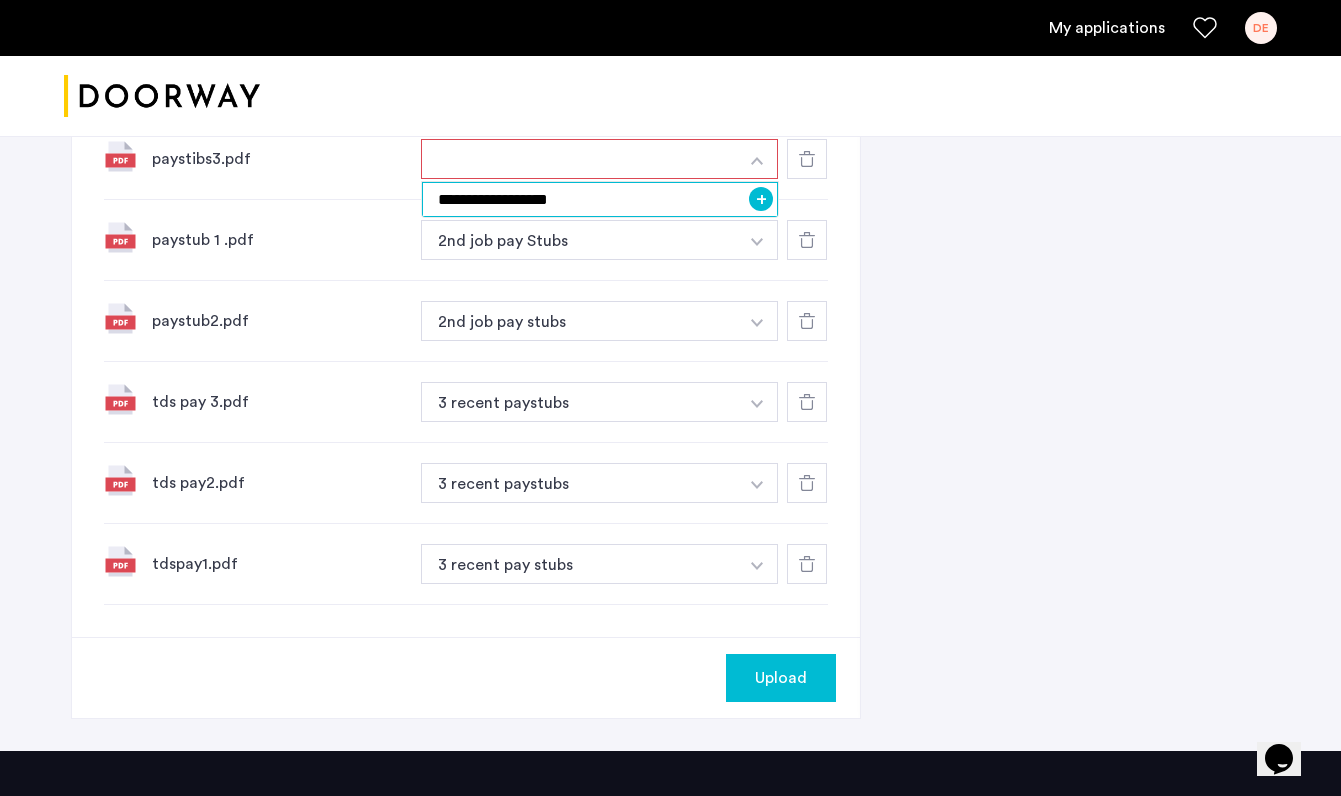 type on "**********" 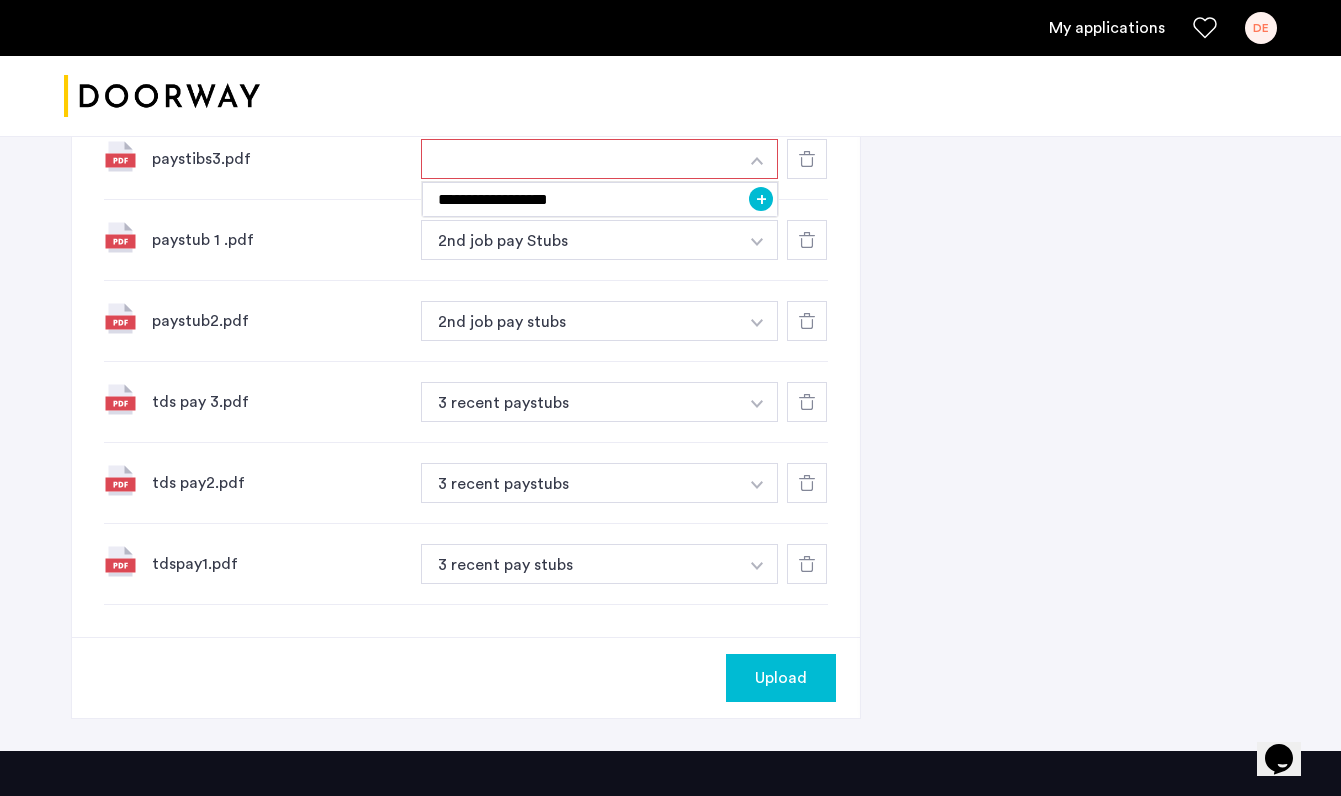 click on "+" at bounding box center [761, 199] 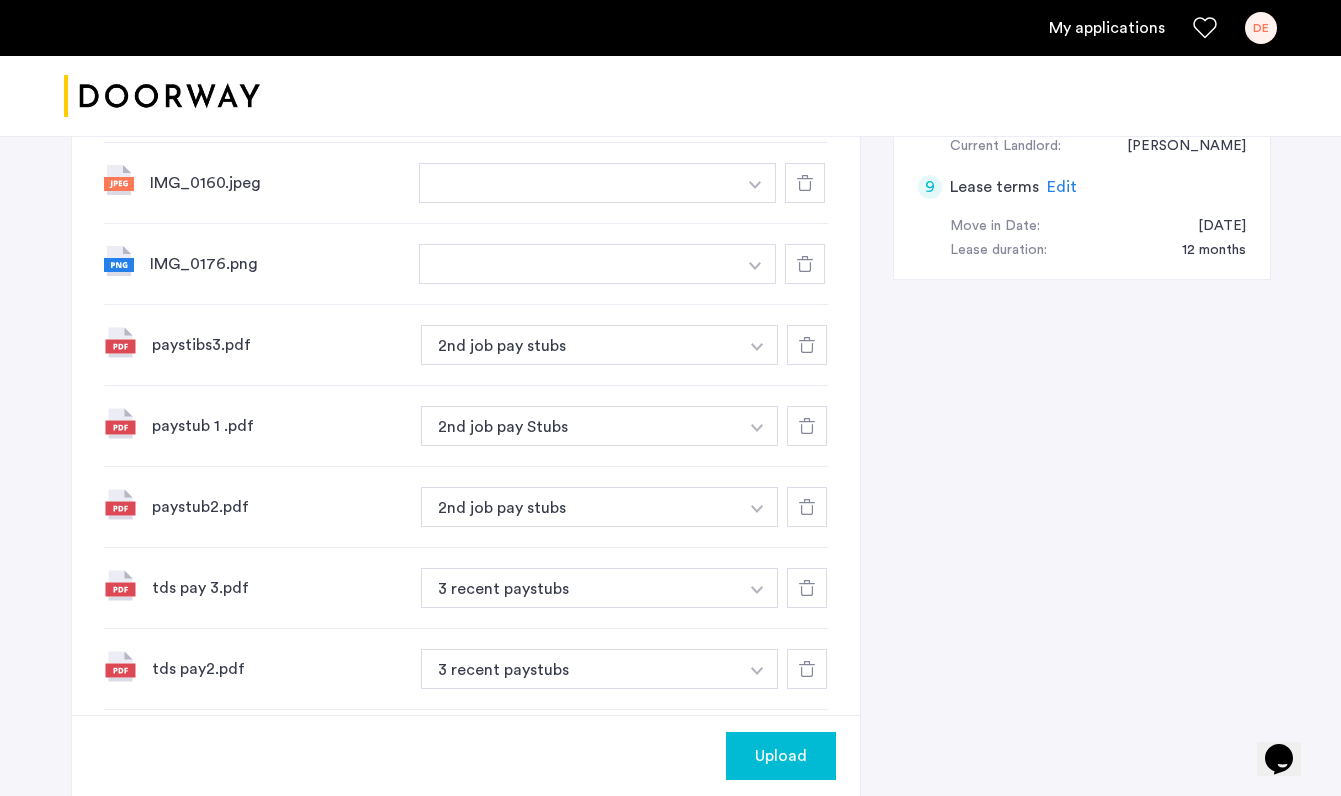scroll, scrollTop: 834, scrollLeft: 0, axis: vertical 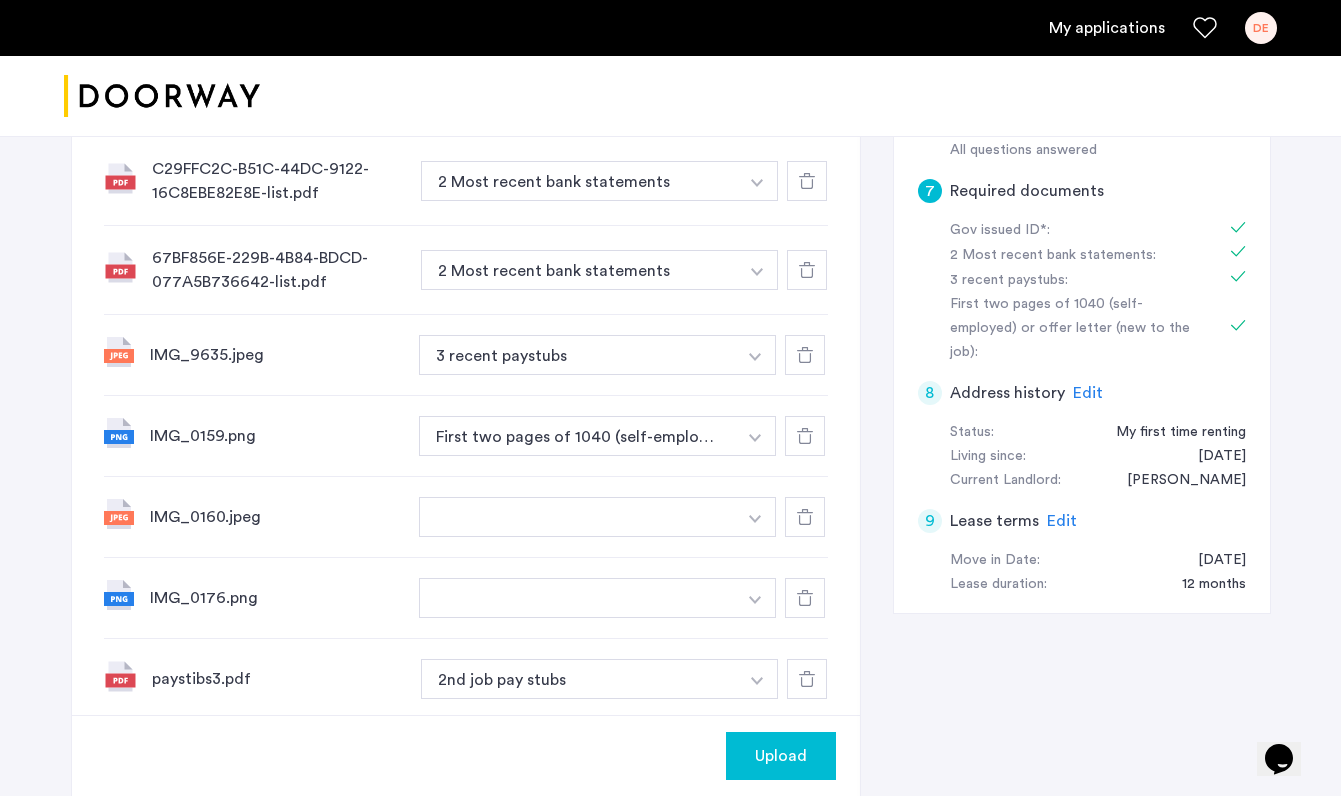 click on "Upload" 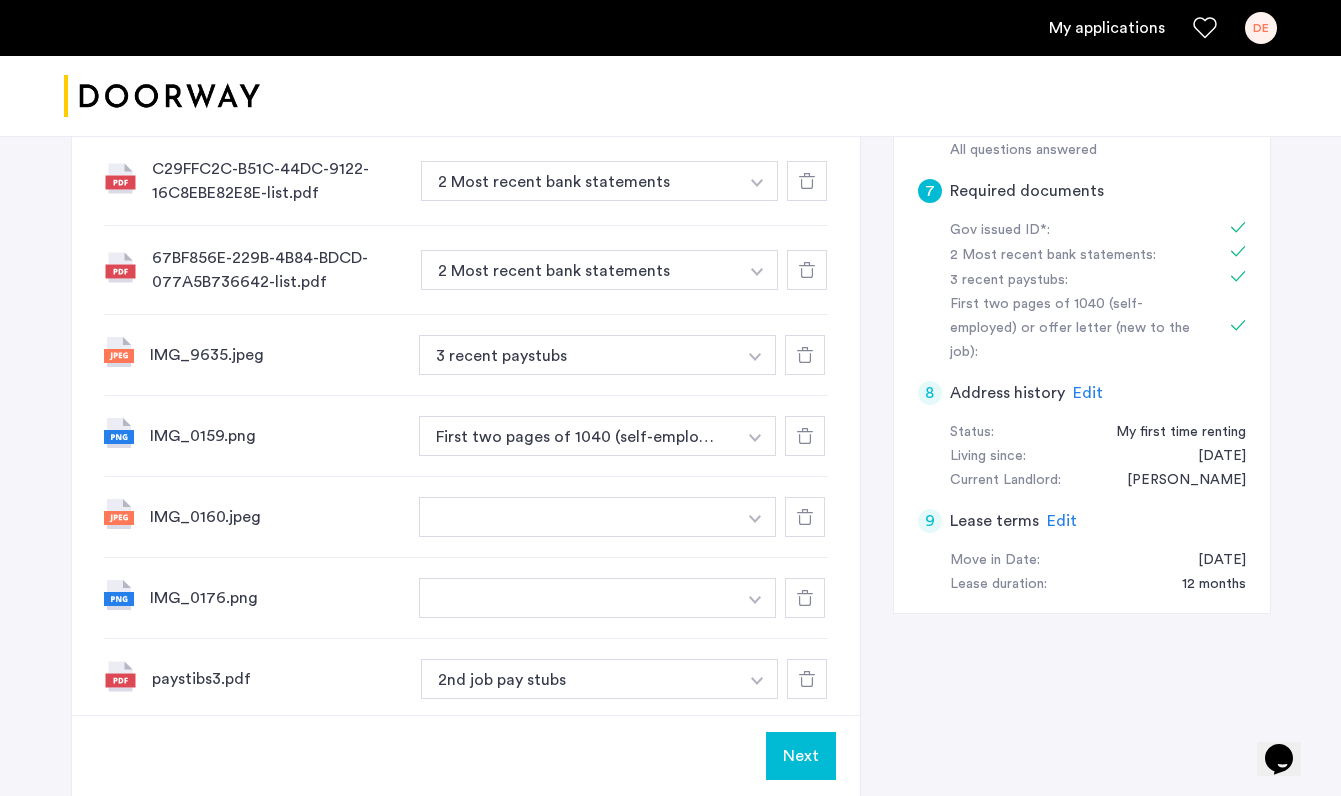 scroll, scrollTop: 0, scrollLeft: 0, axis: both 